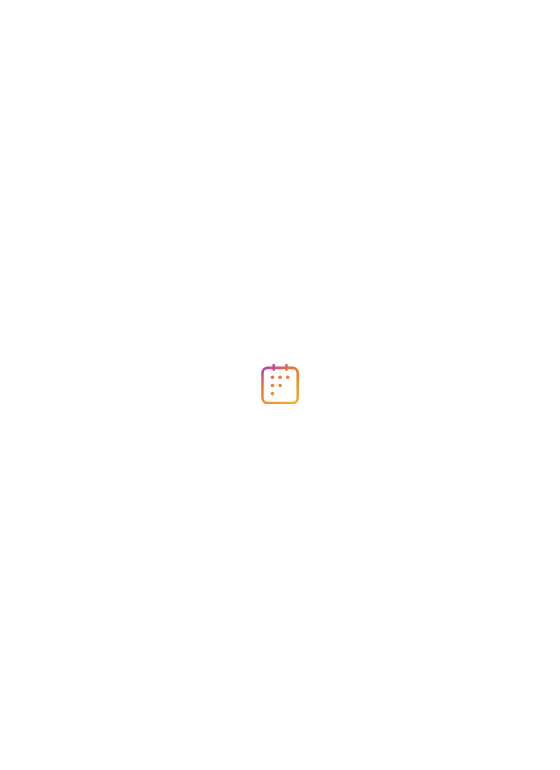 scroll, scrollTop: 0, scrollLeft: 0, axis: both 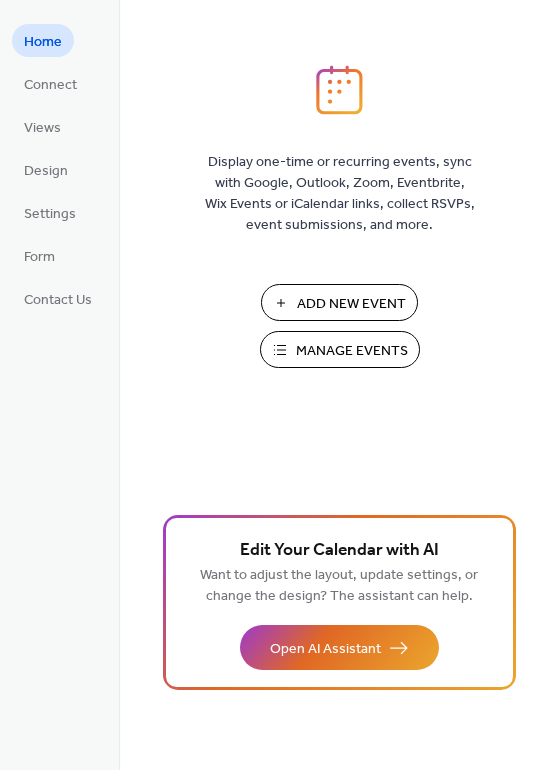 click on "Manage Events" at bounding box center [352, 351] 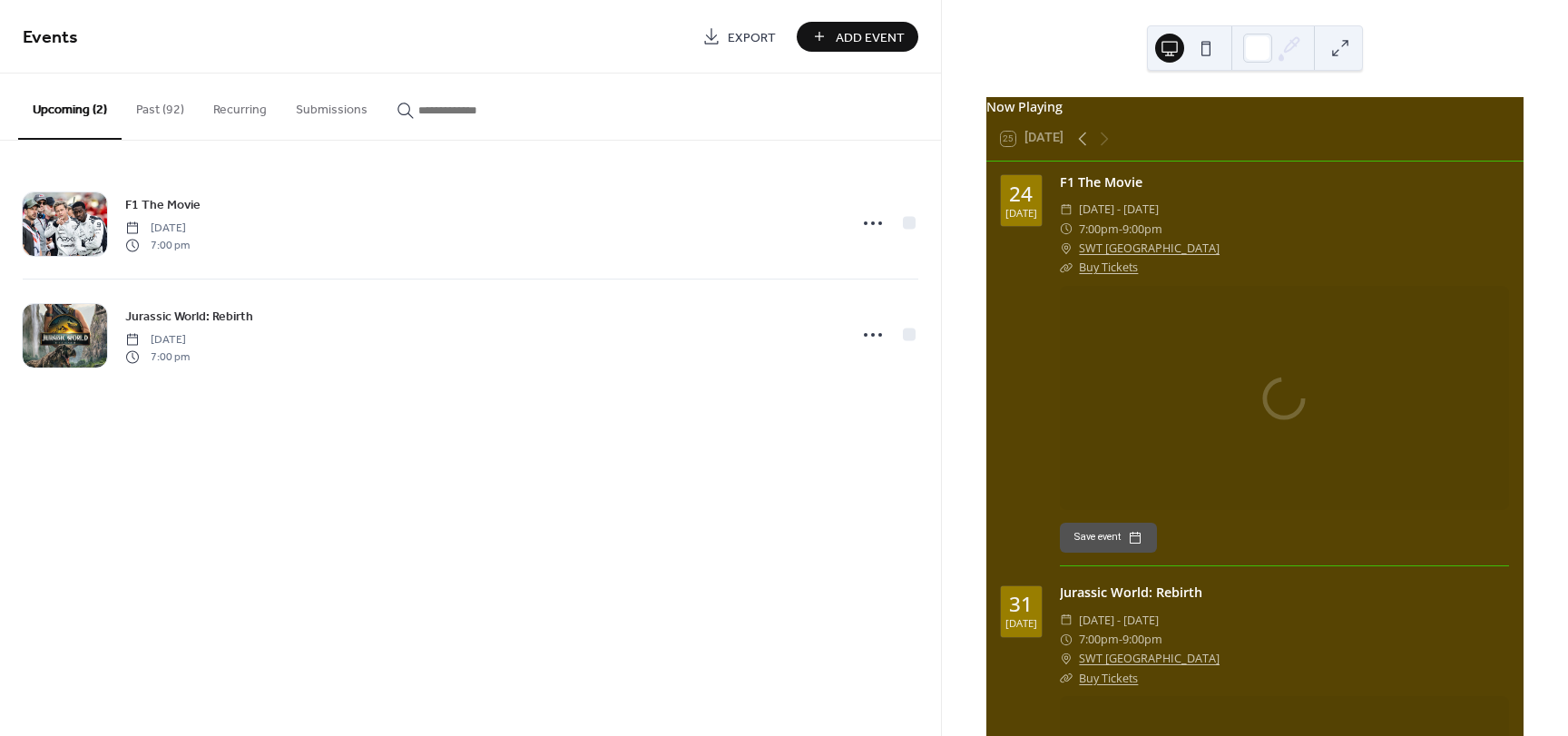 scroll, scrollTop: 0, scrollLeft: 0, axis: both 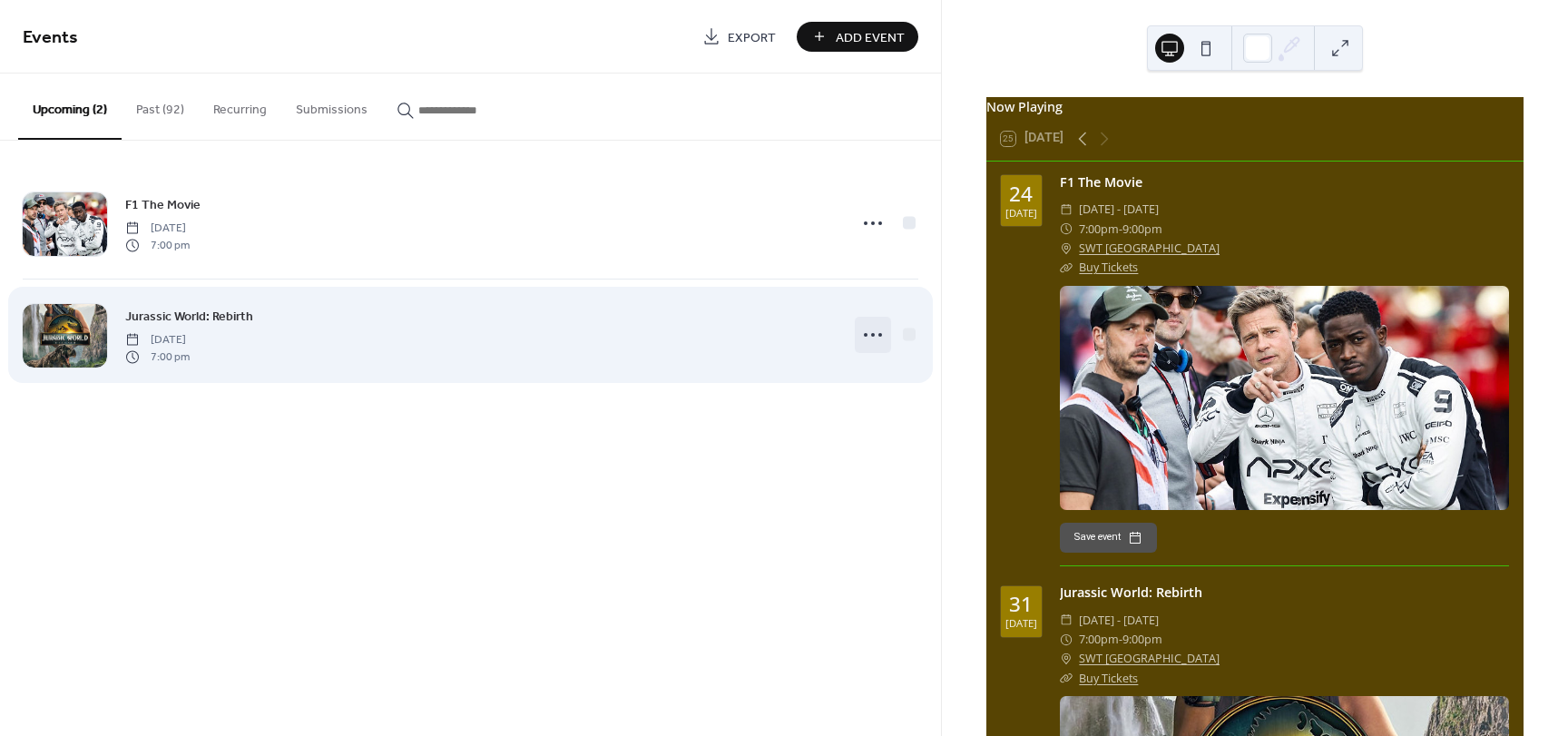 click 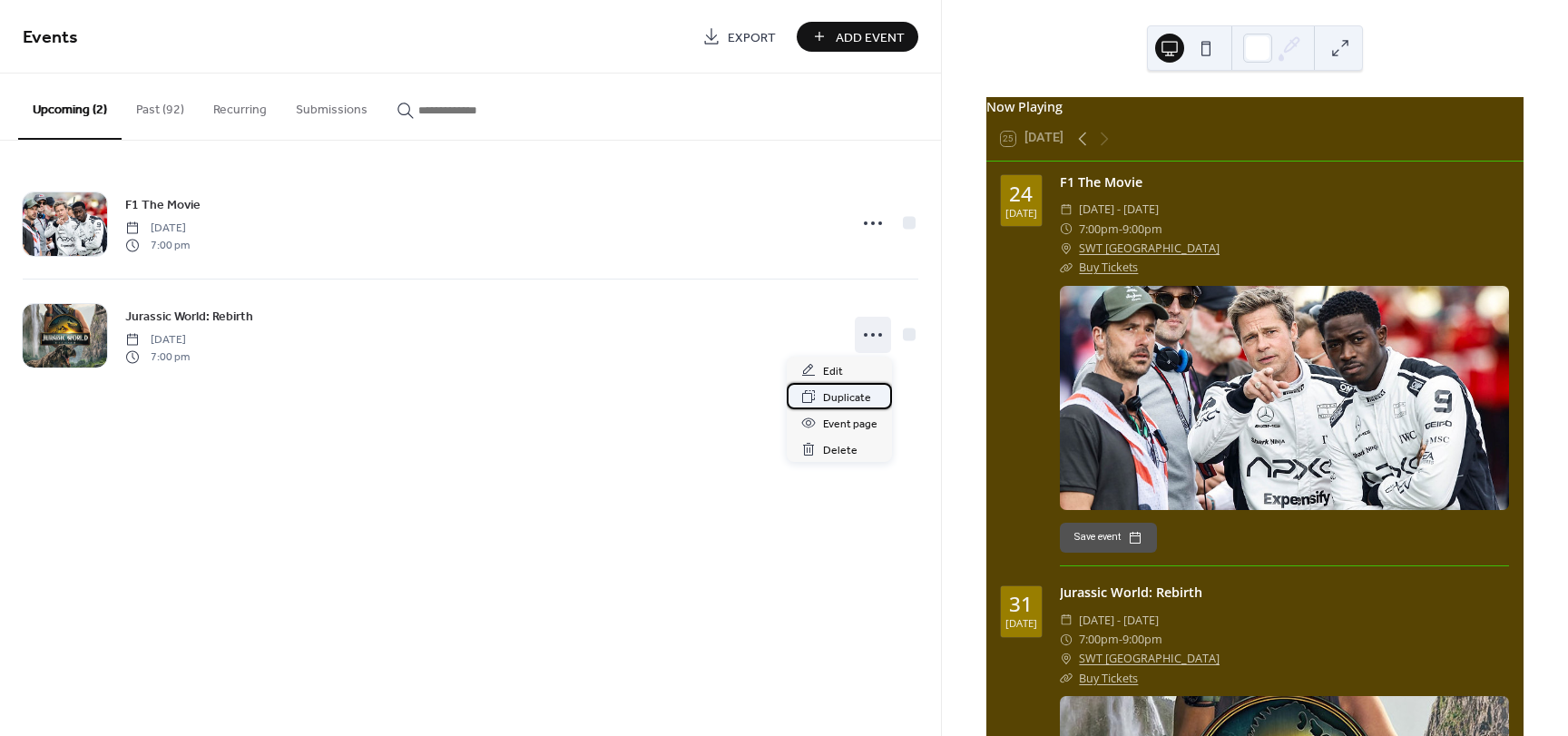 click on "Duplicate" at bounding box center [847, 397] 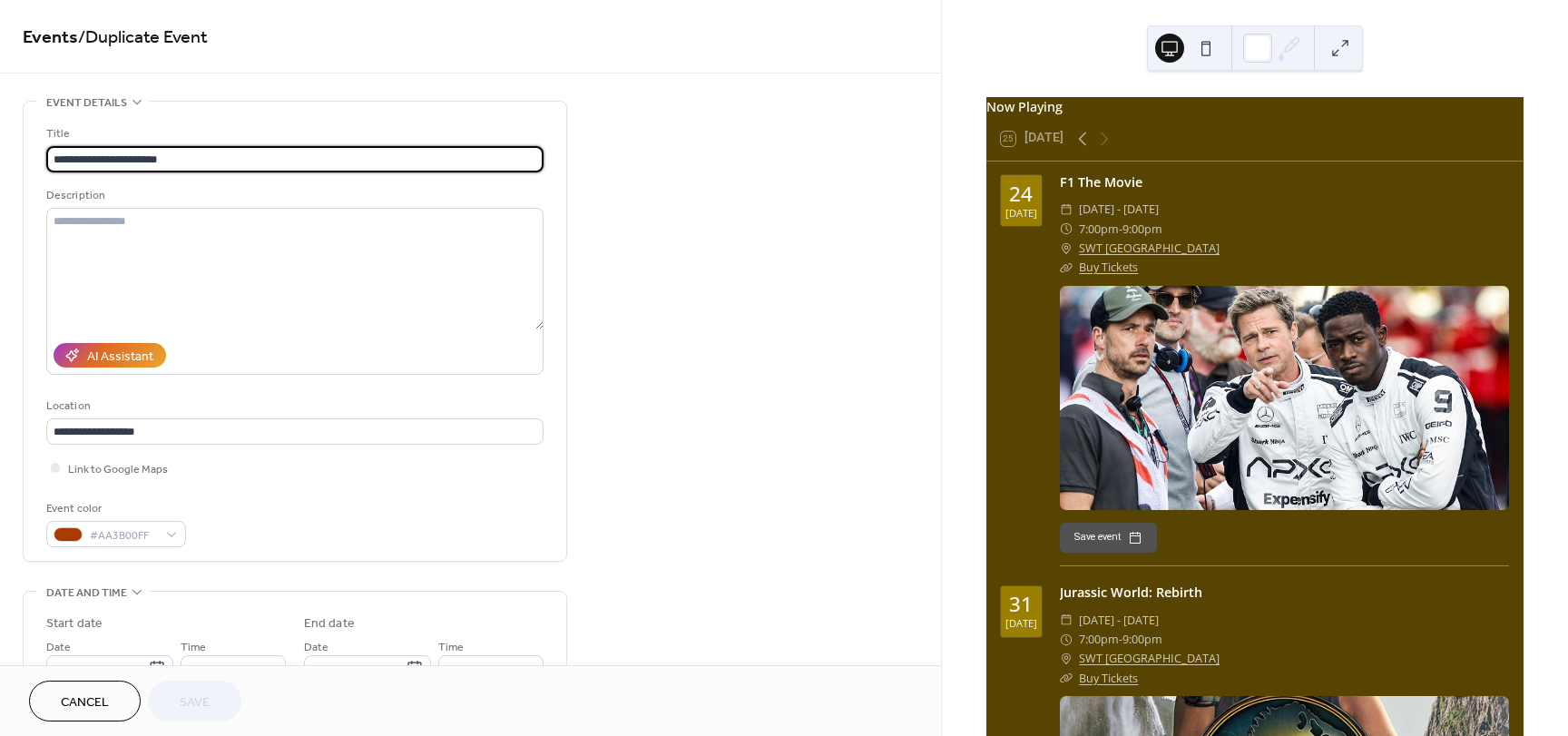 drag, startPoint x: 216, startPoint y: 157, endPoint x: -76, endPoint y: 157, distance: 292 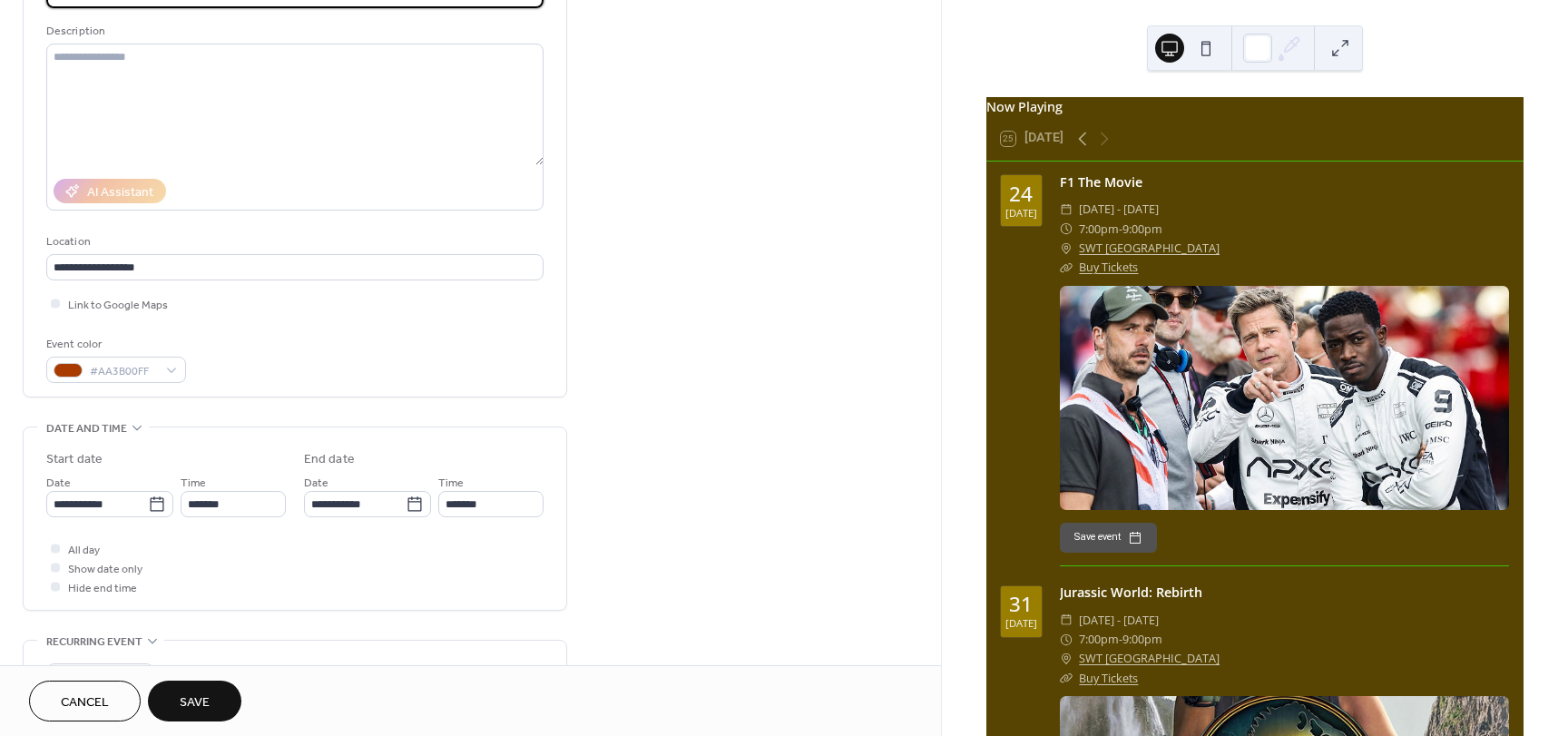 scroll, scrollTop: 182, scrollLeft: 0, axis: vertical 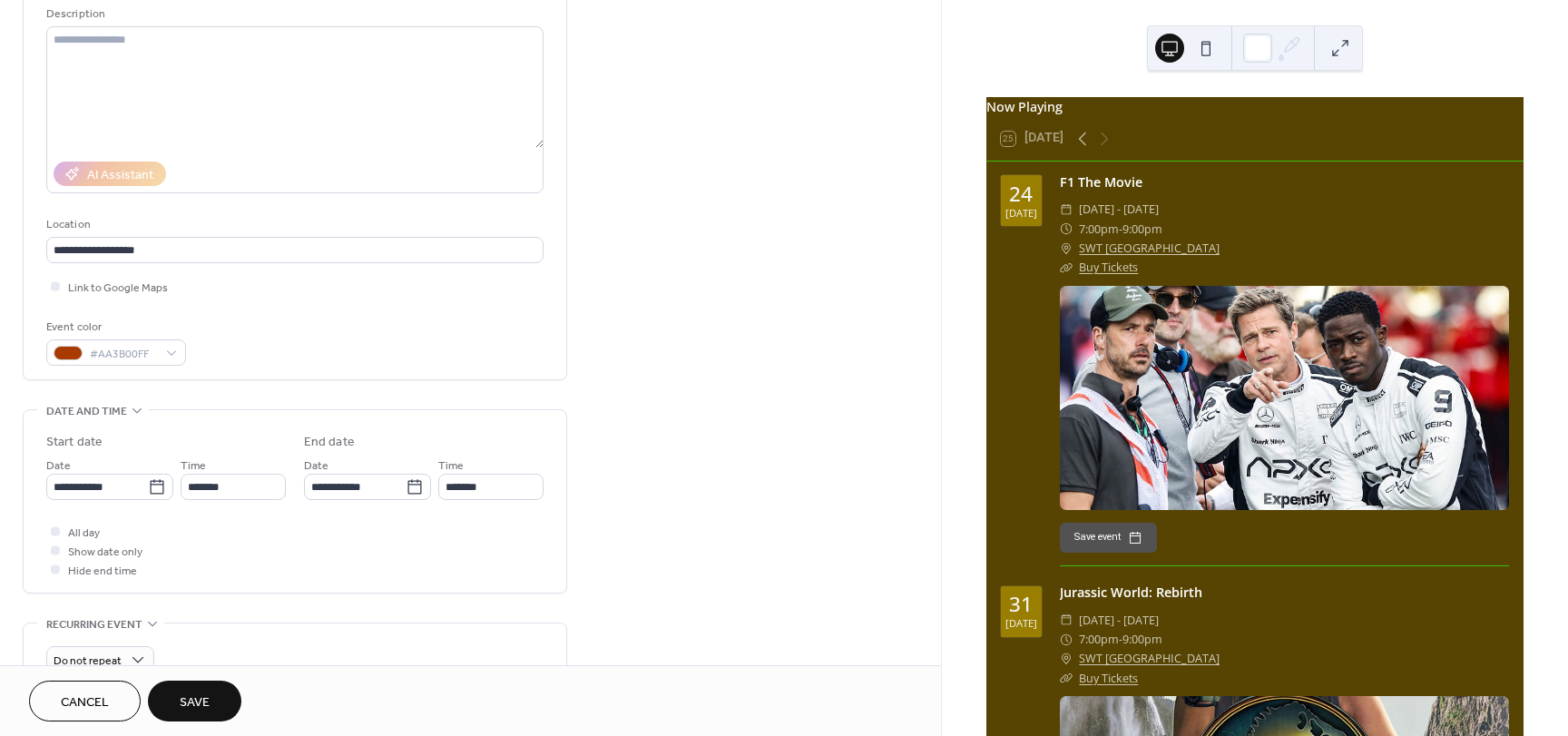type on "******" 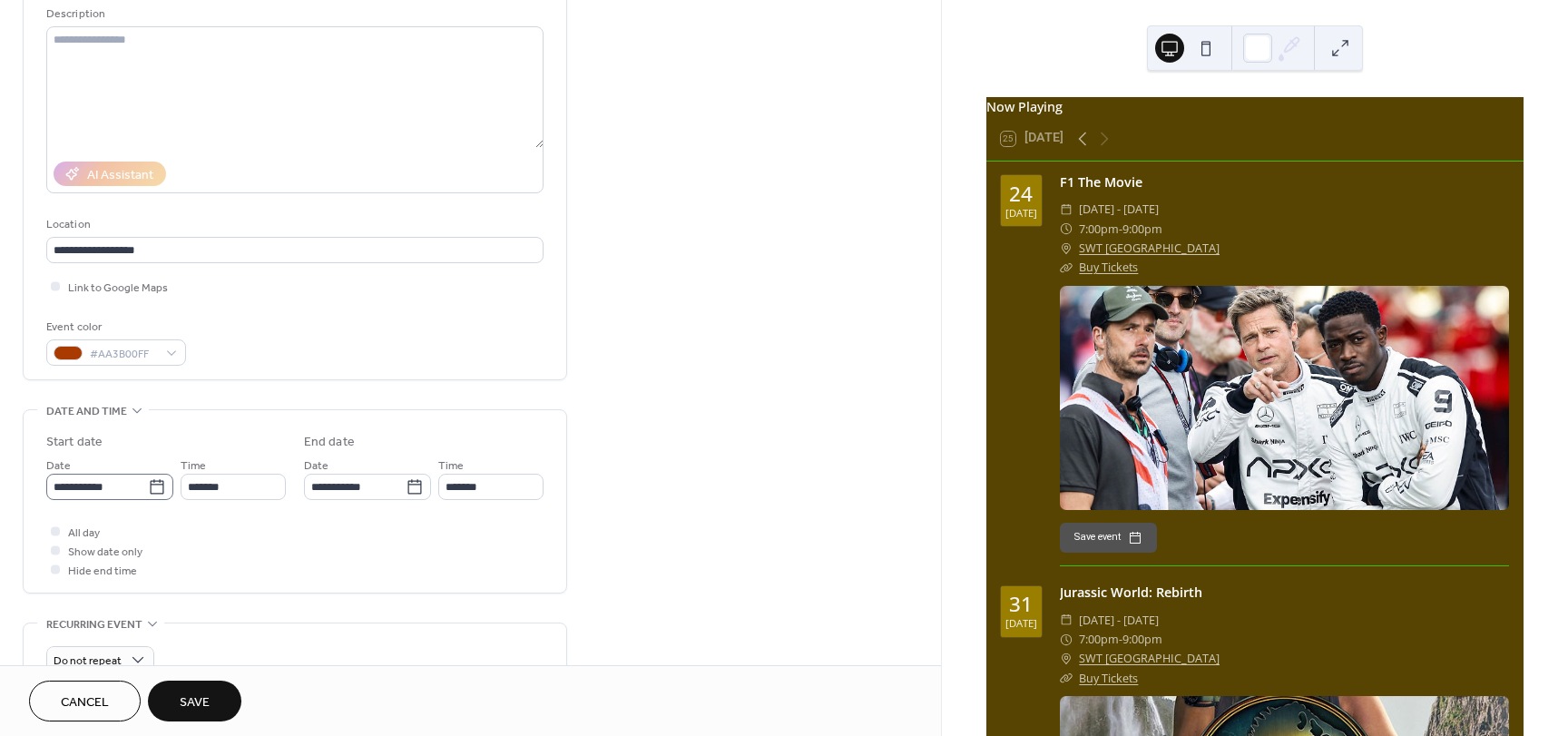 click 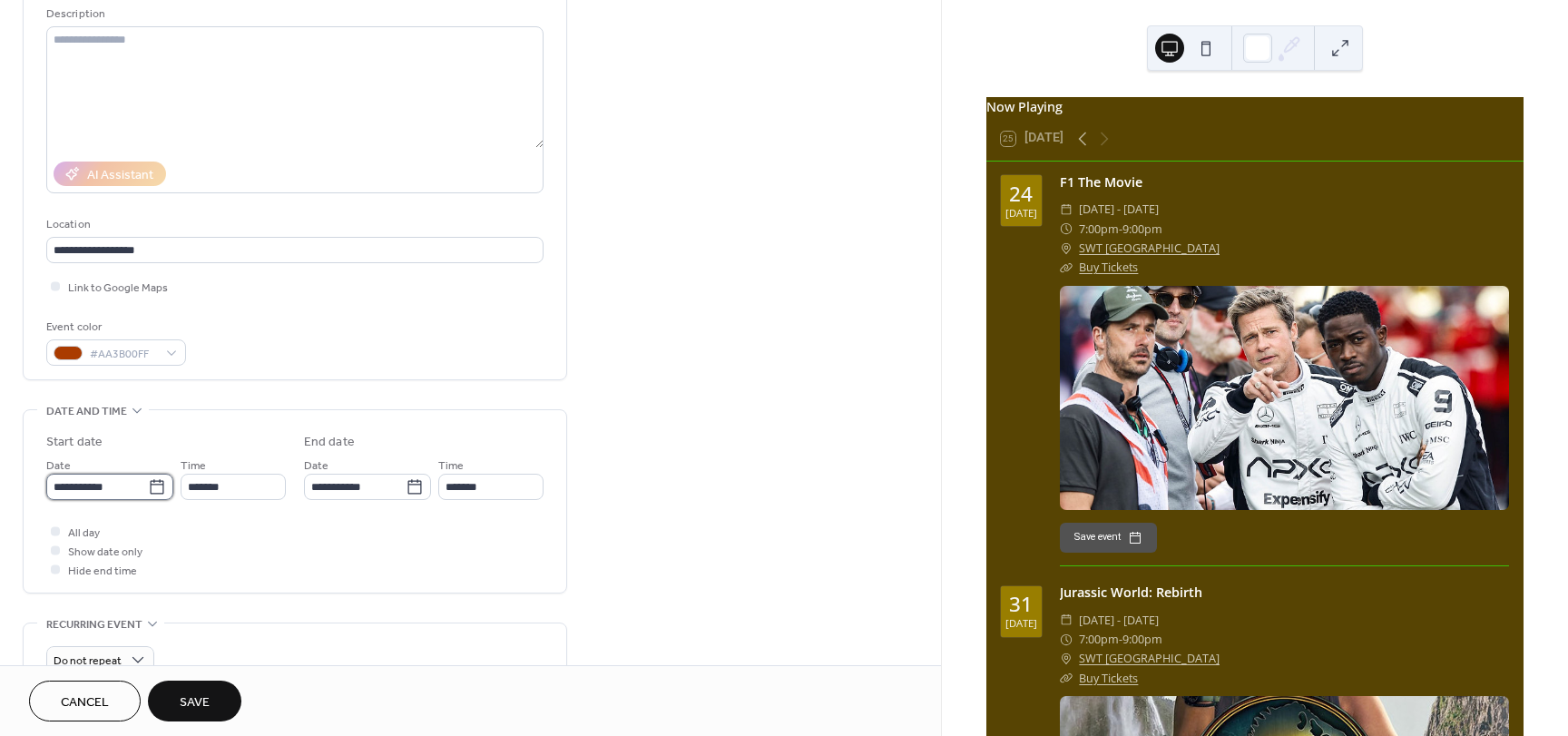 click on "**********" at bounding box center (97, 486) 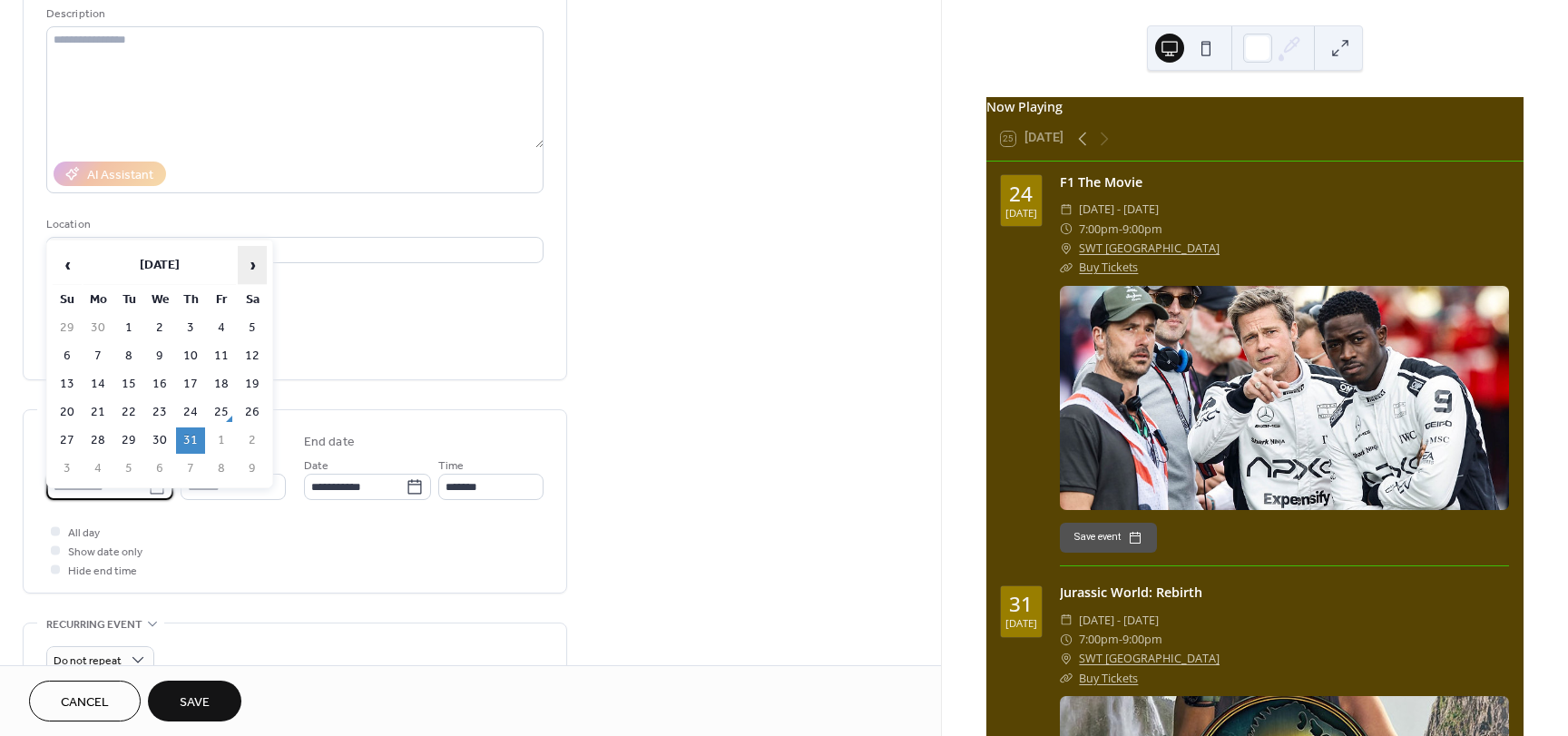 click on "›" at bounding box center [252, 265] 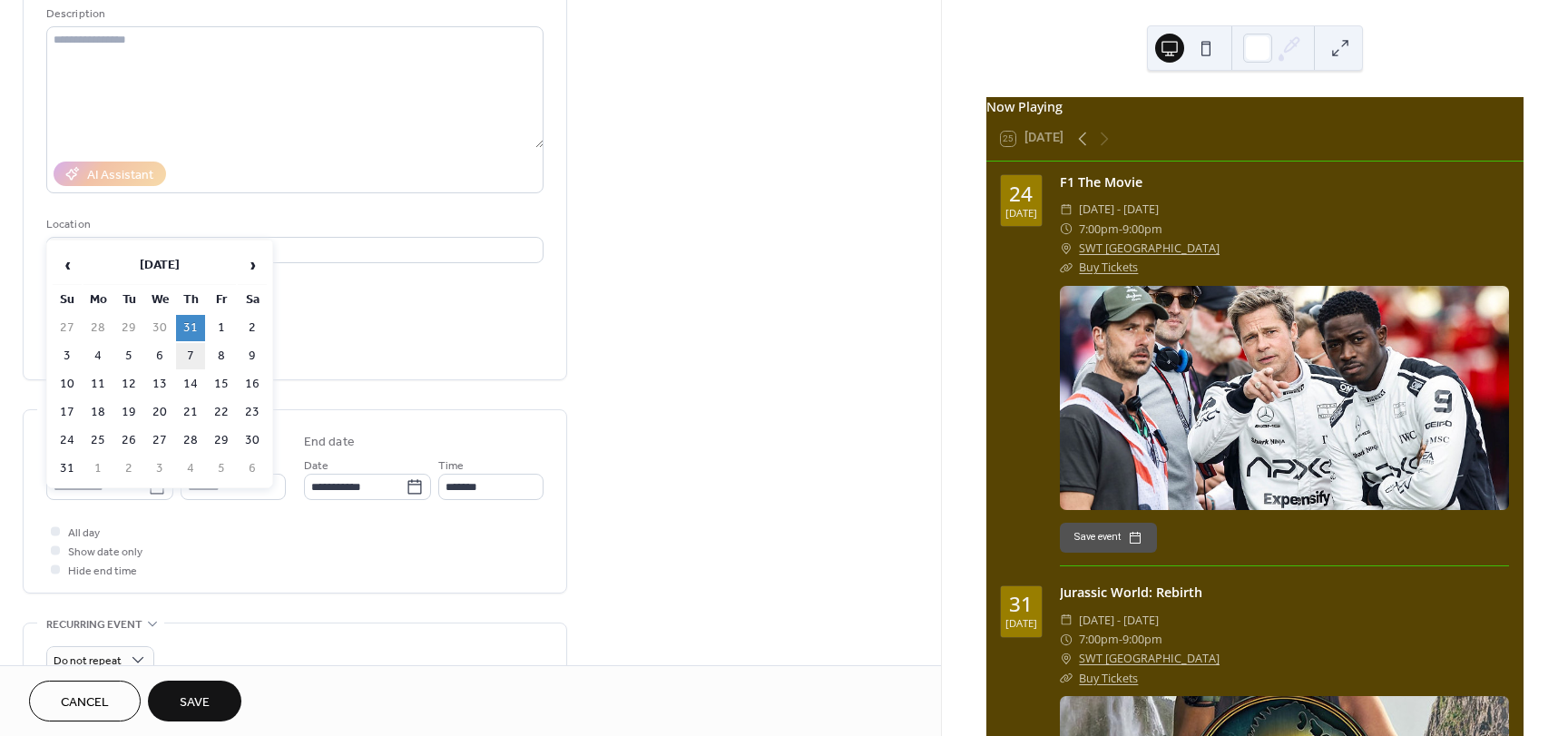 click on "7" at bounding box center (191, 356) 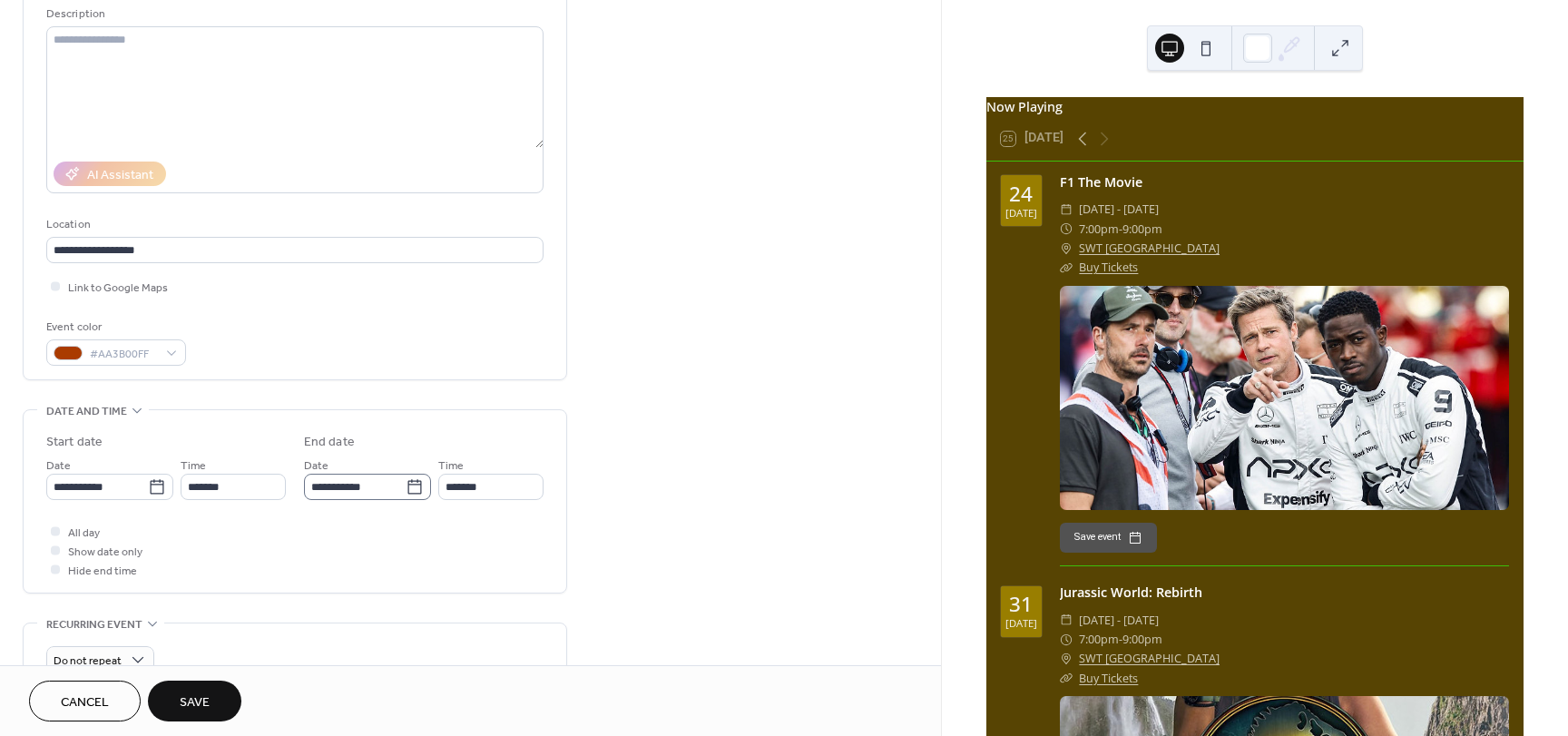 click 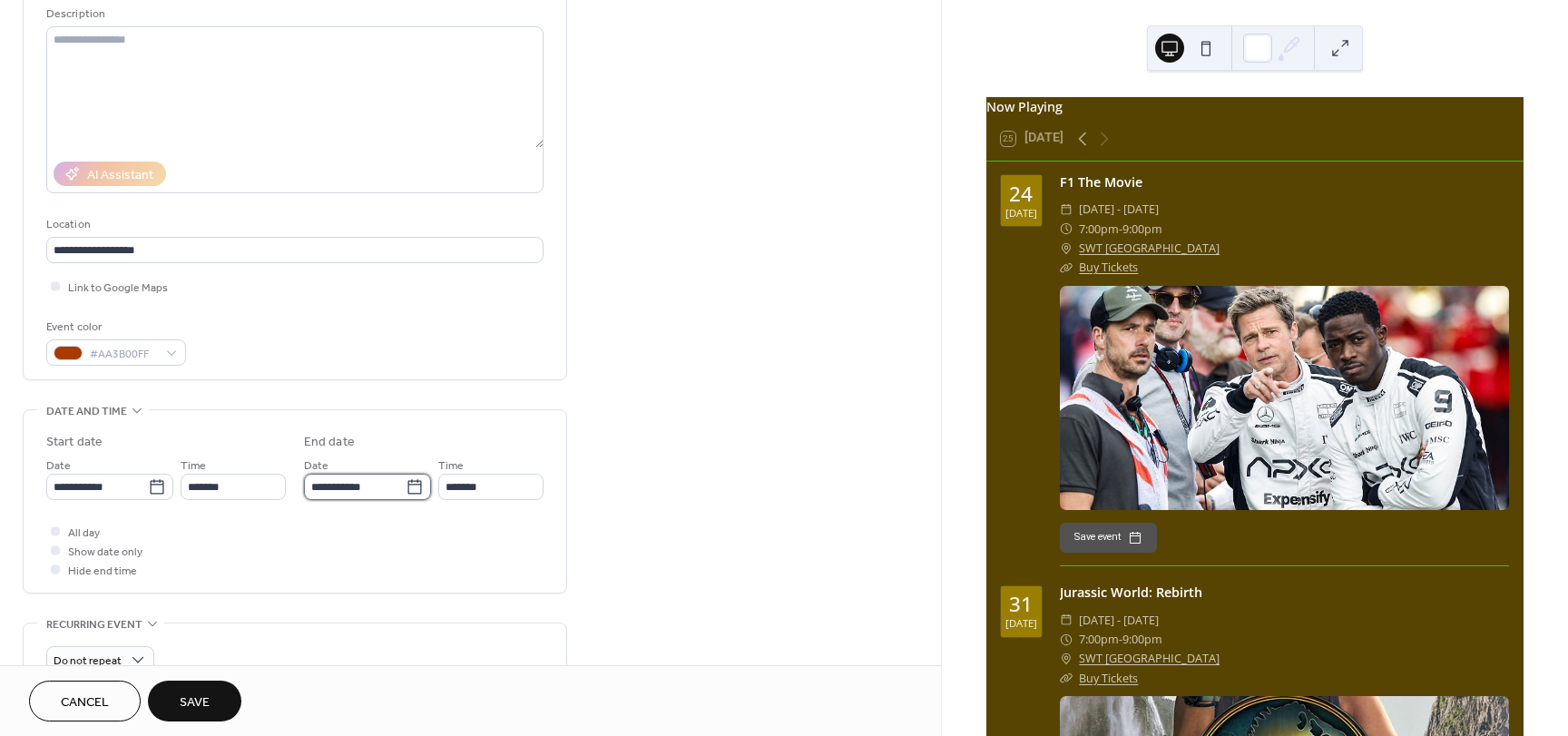 click on "**********" at bounding box center [355, 486] 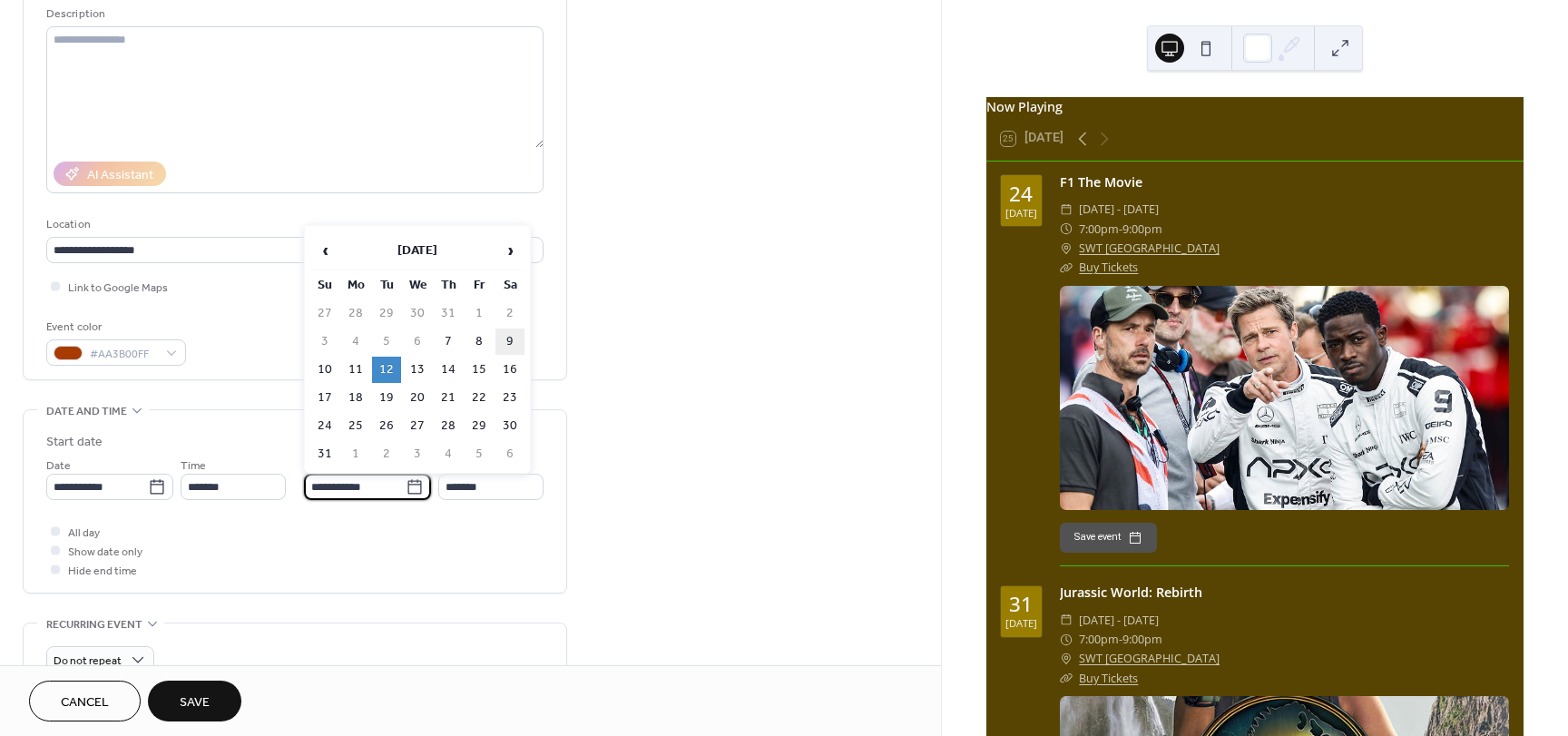 click on "9" at bounding box center (510, 341) 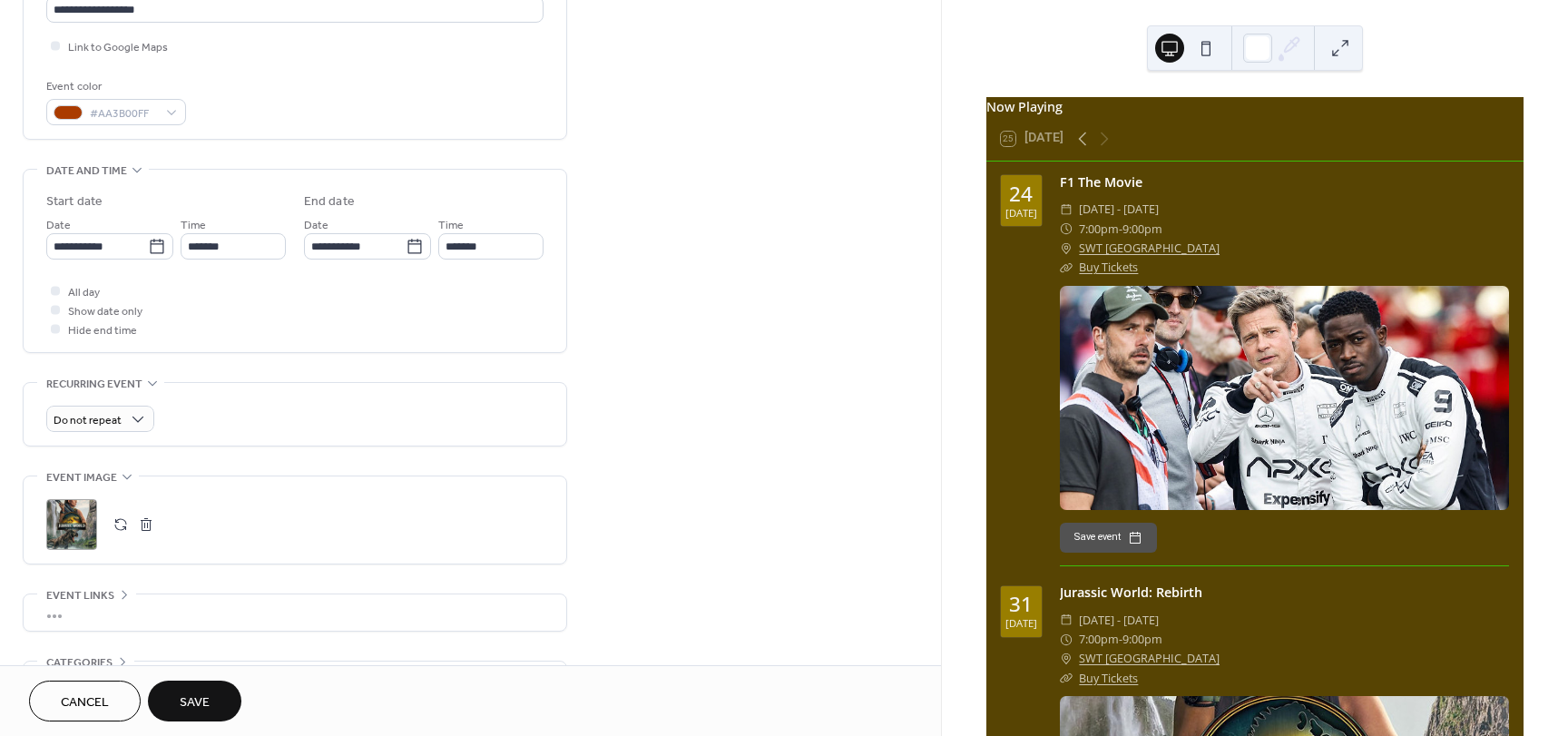 scroll, scrollTop: 454, scrollLeft: 0, axis: vertical 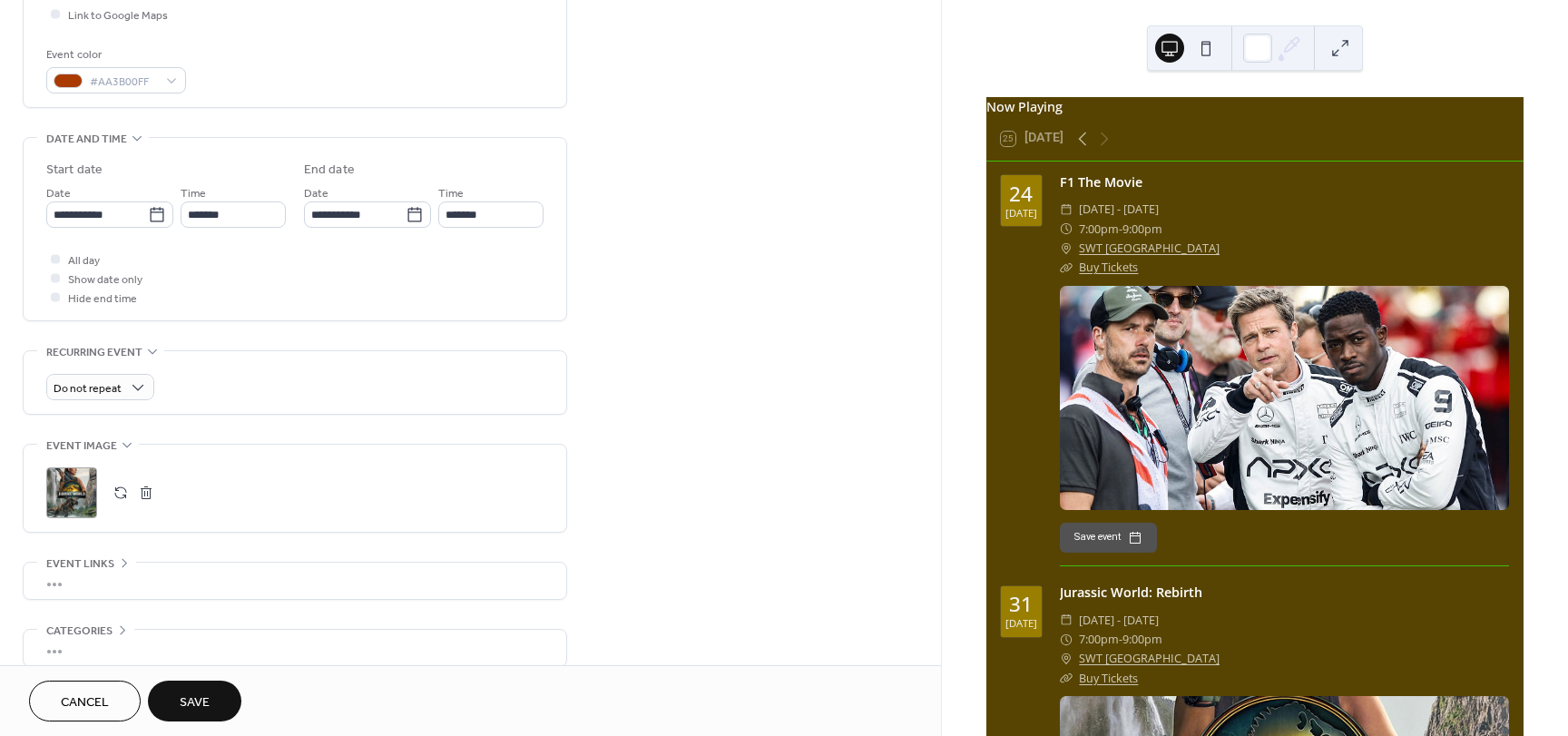 click at bounding box center (121, 493) 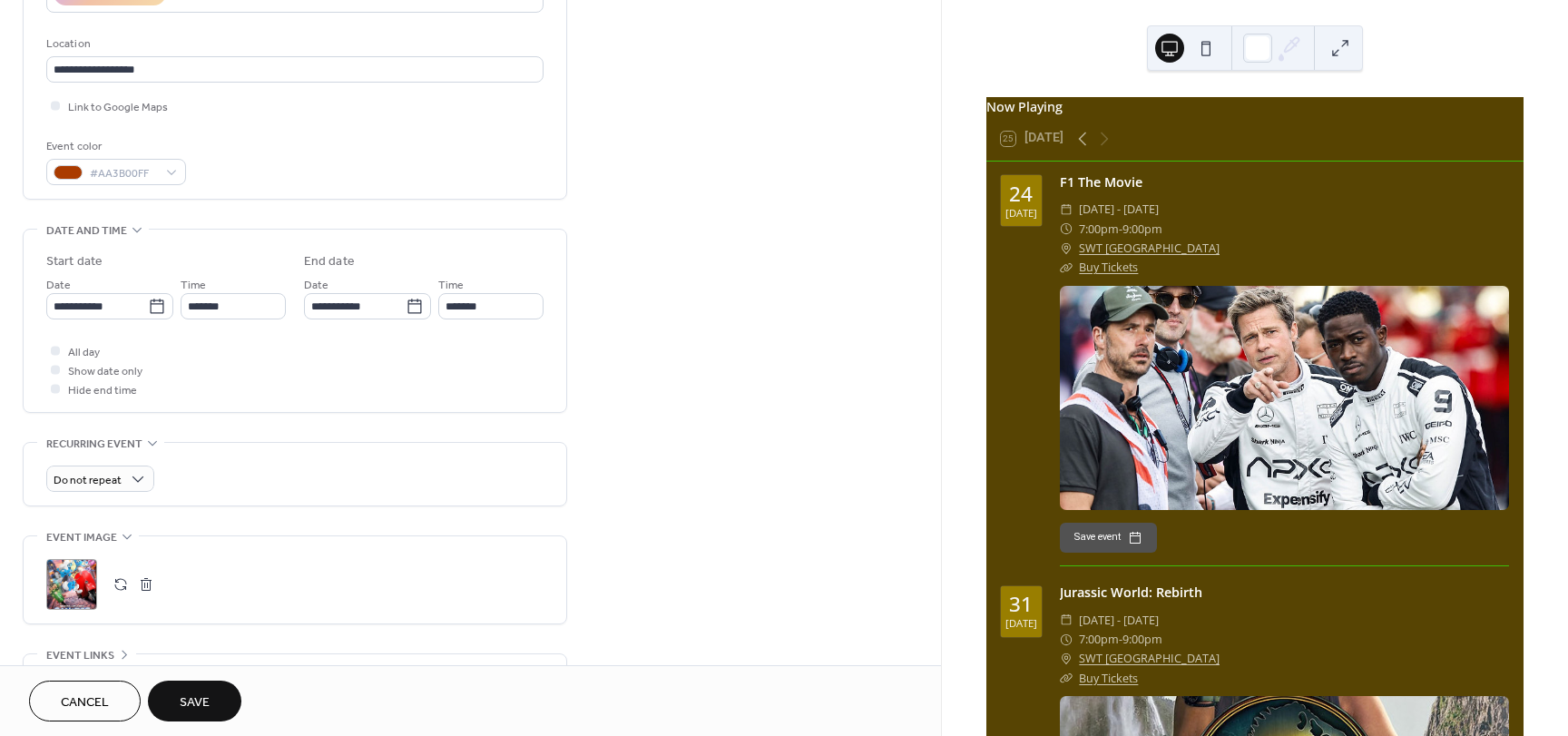scroll, scrollTop: 363, scrollLeft: 0, axis: vertical 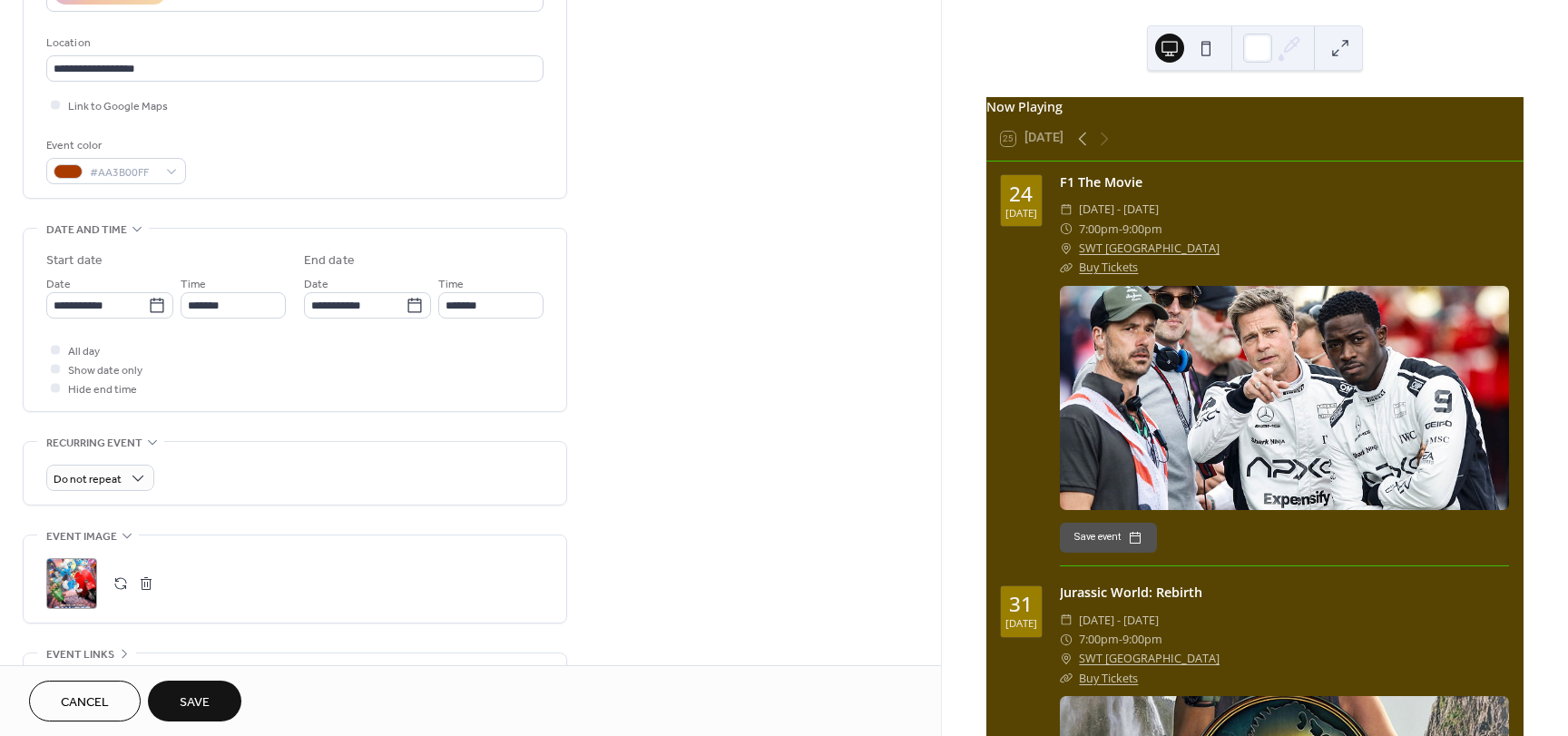 click on "Save" at bounding box center [194, 702] 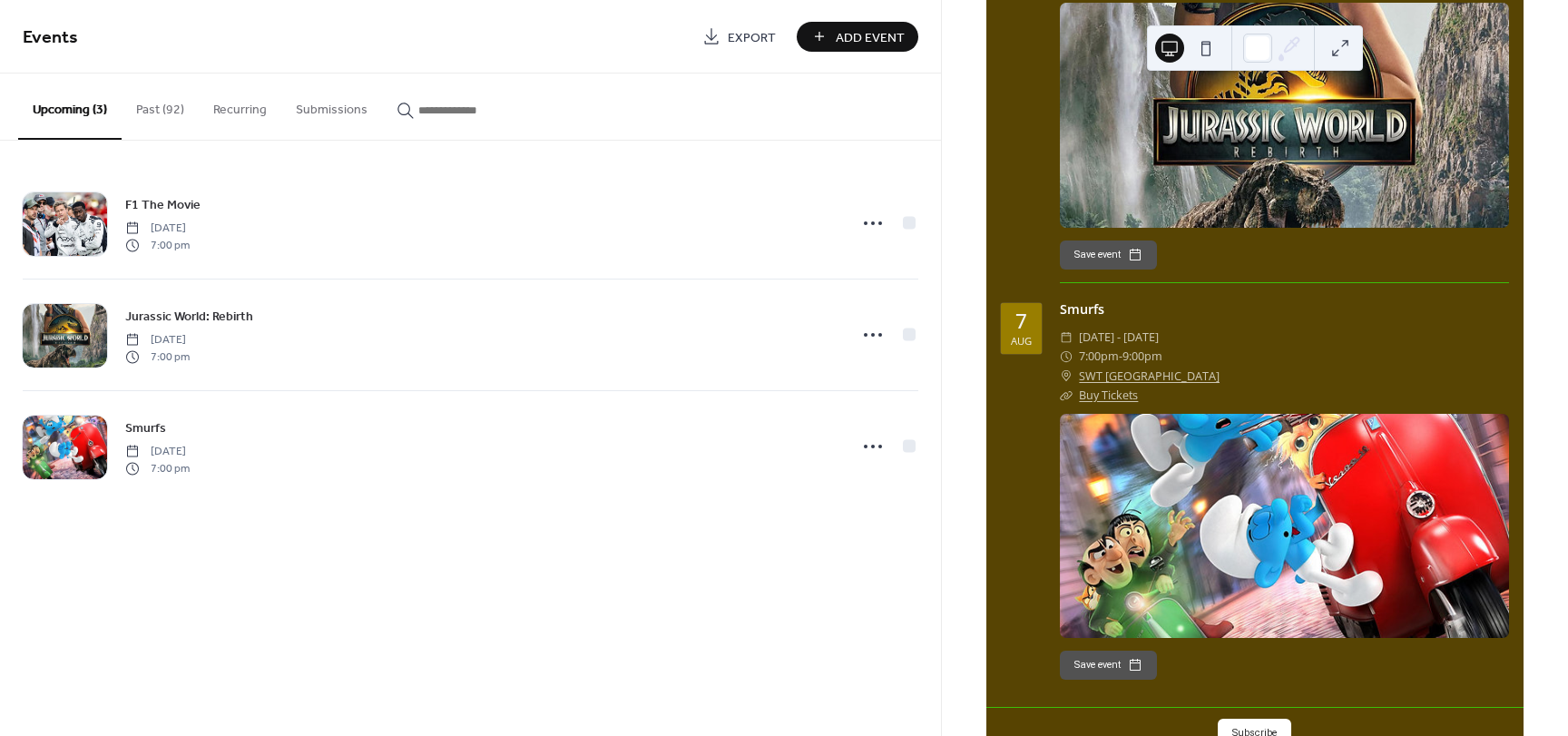 scroll, scrollTop: 750, scrollLeft: 0, axis: vertical 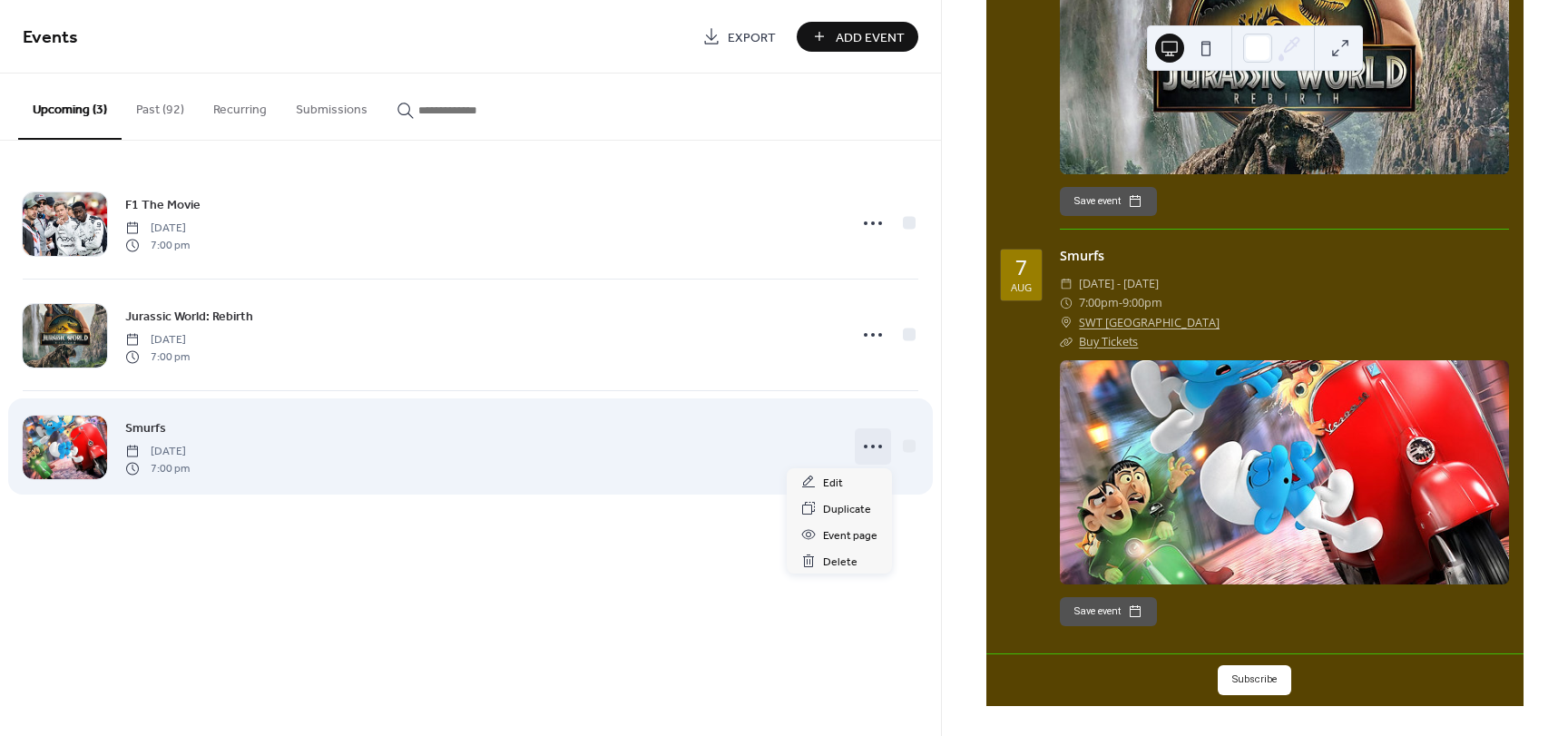 click 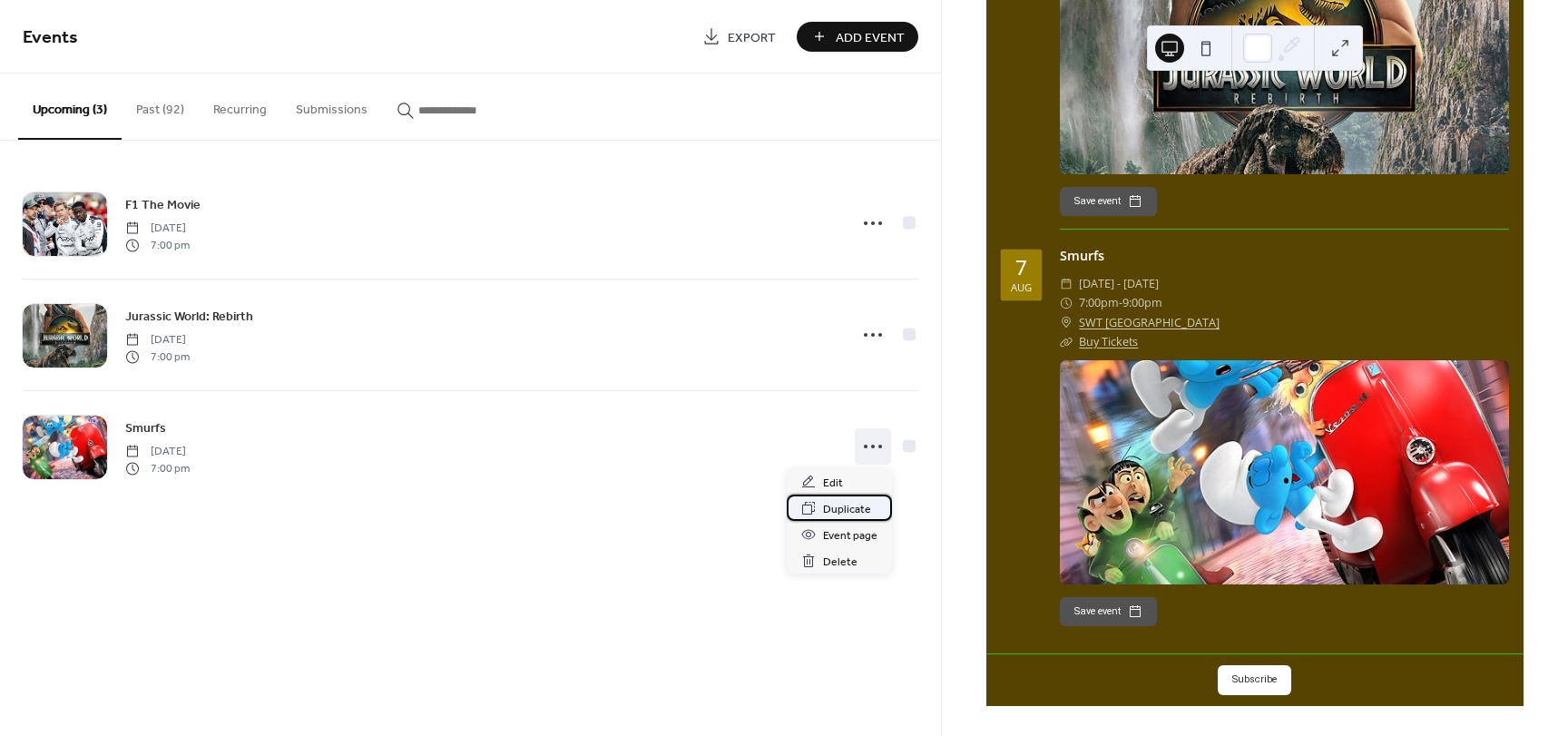 click on "Duplicate" at bounding box center (847, 509) 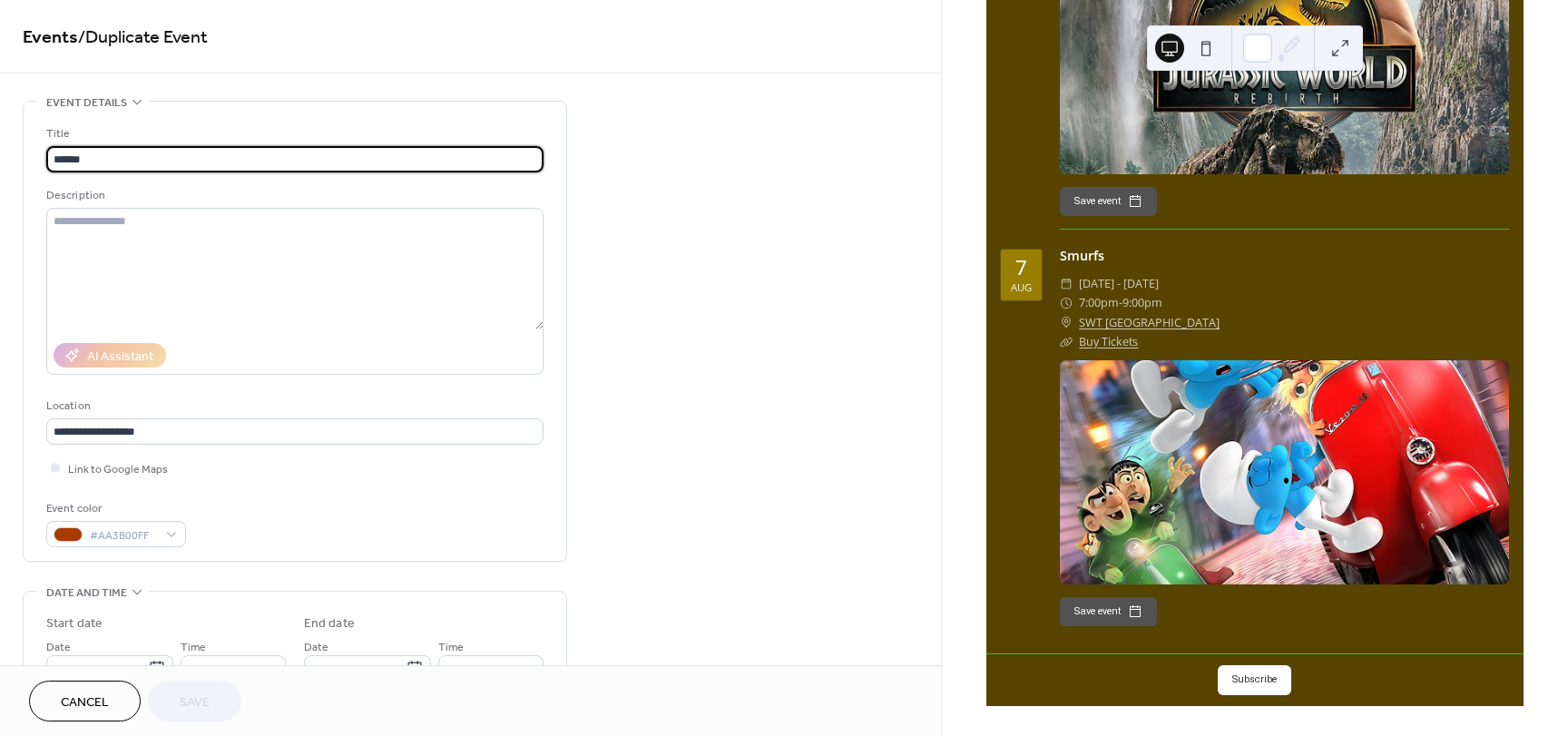 drag, startPoint x: -15, startPoint y: 166, endPoint x: -87, endPoint y: 166, distance: 72 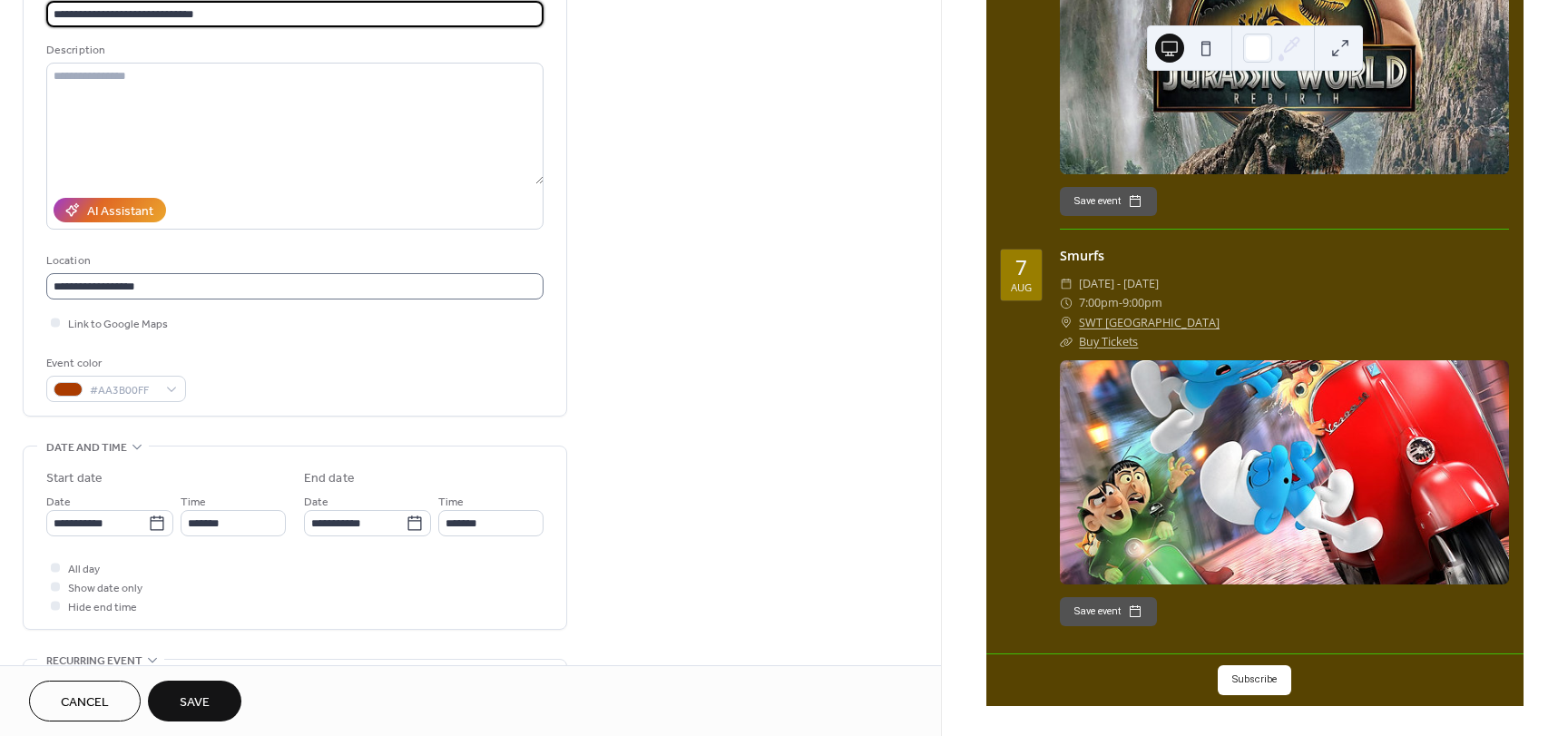 scroll, scrollTop: 272, scrollLeft: 0, axis: vertical 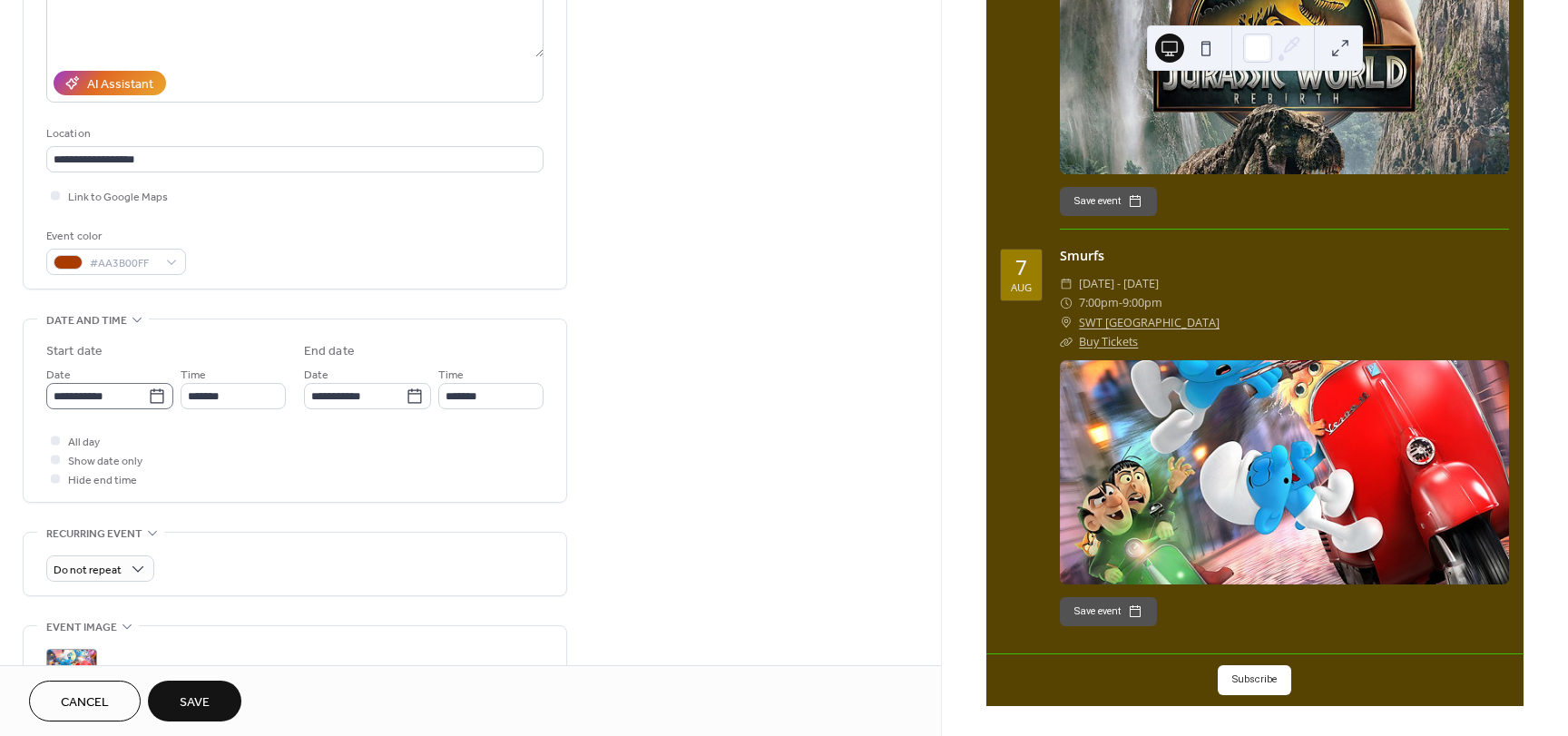 type on "**********" 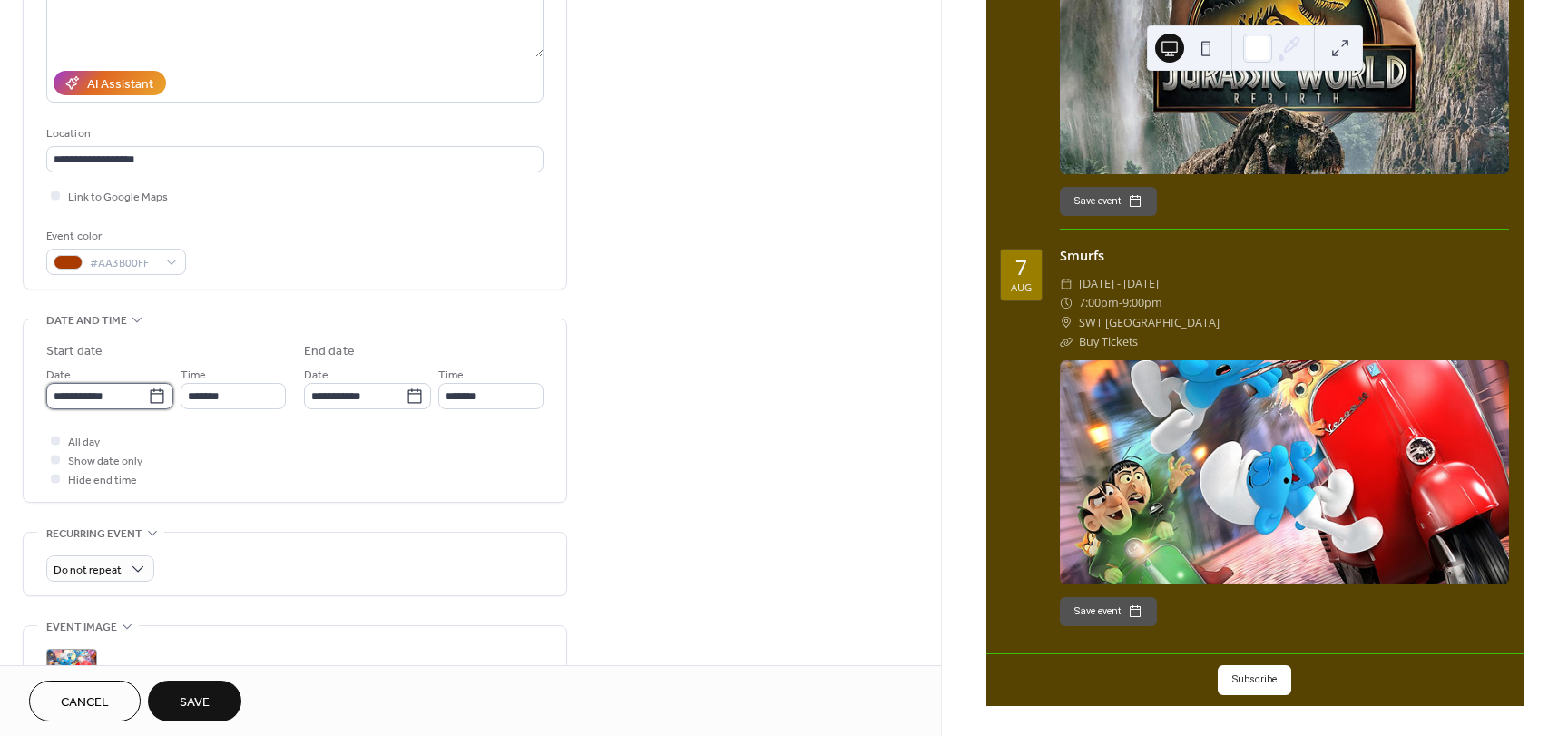 click on "**********" at bounding box center (97, 396) 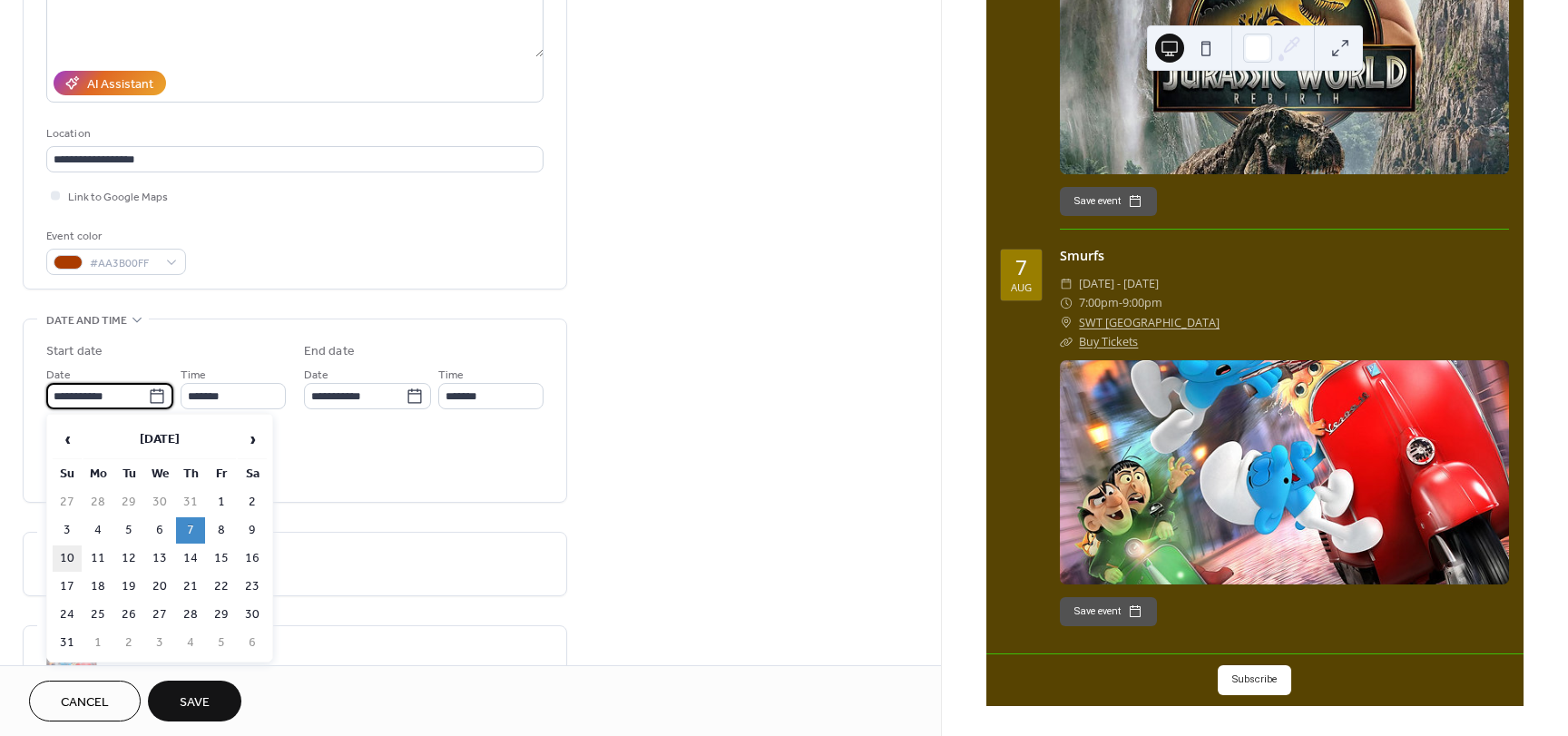 click on "10" at bounding box center (67, 558) 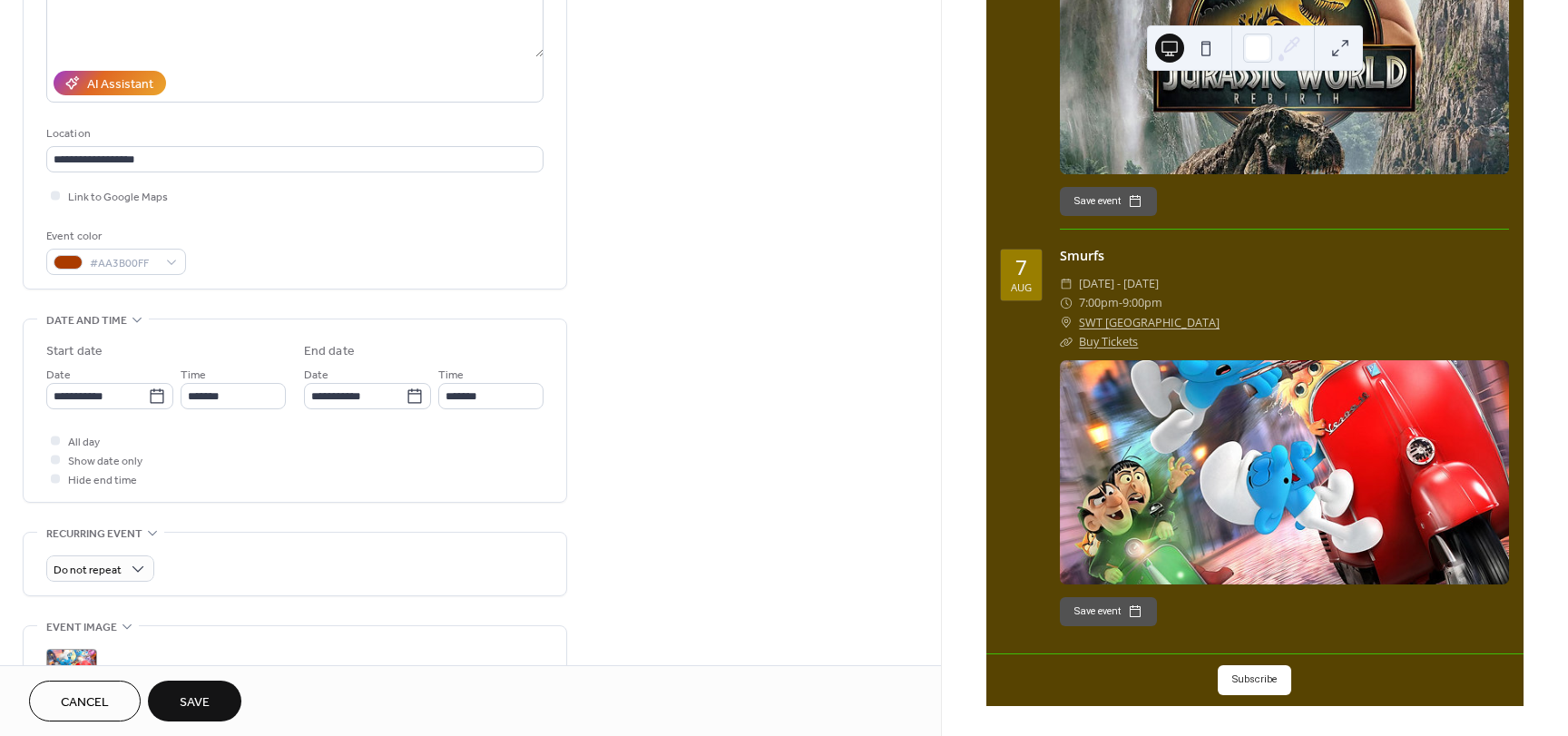 scroll, scrollTop: 454, scrollLeft: 0, axis: vertical 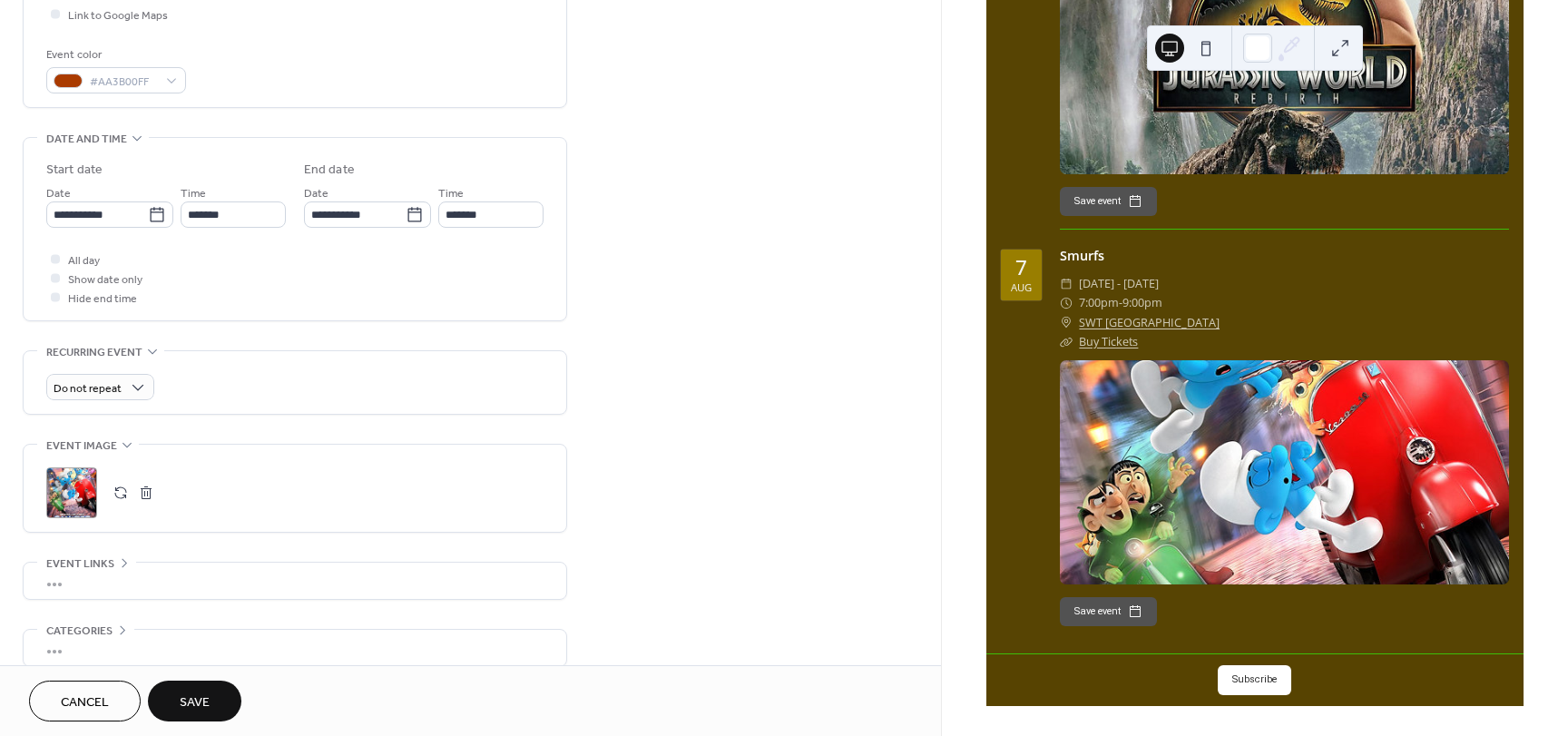 click at bounding box center [121, 493] 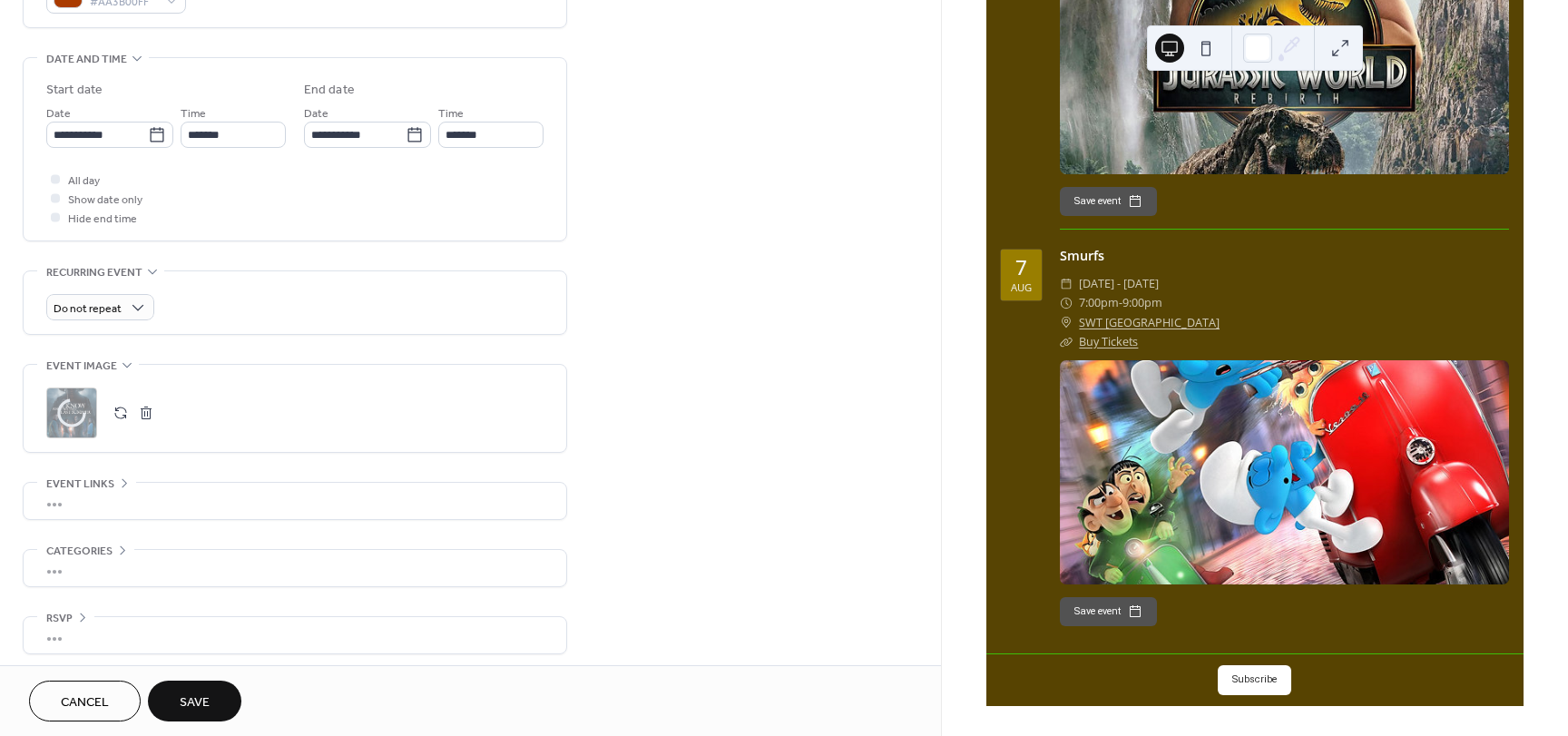scroll, scrollTop: 541, scrollLeft: 0, axis: vertical 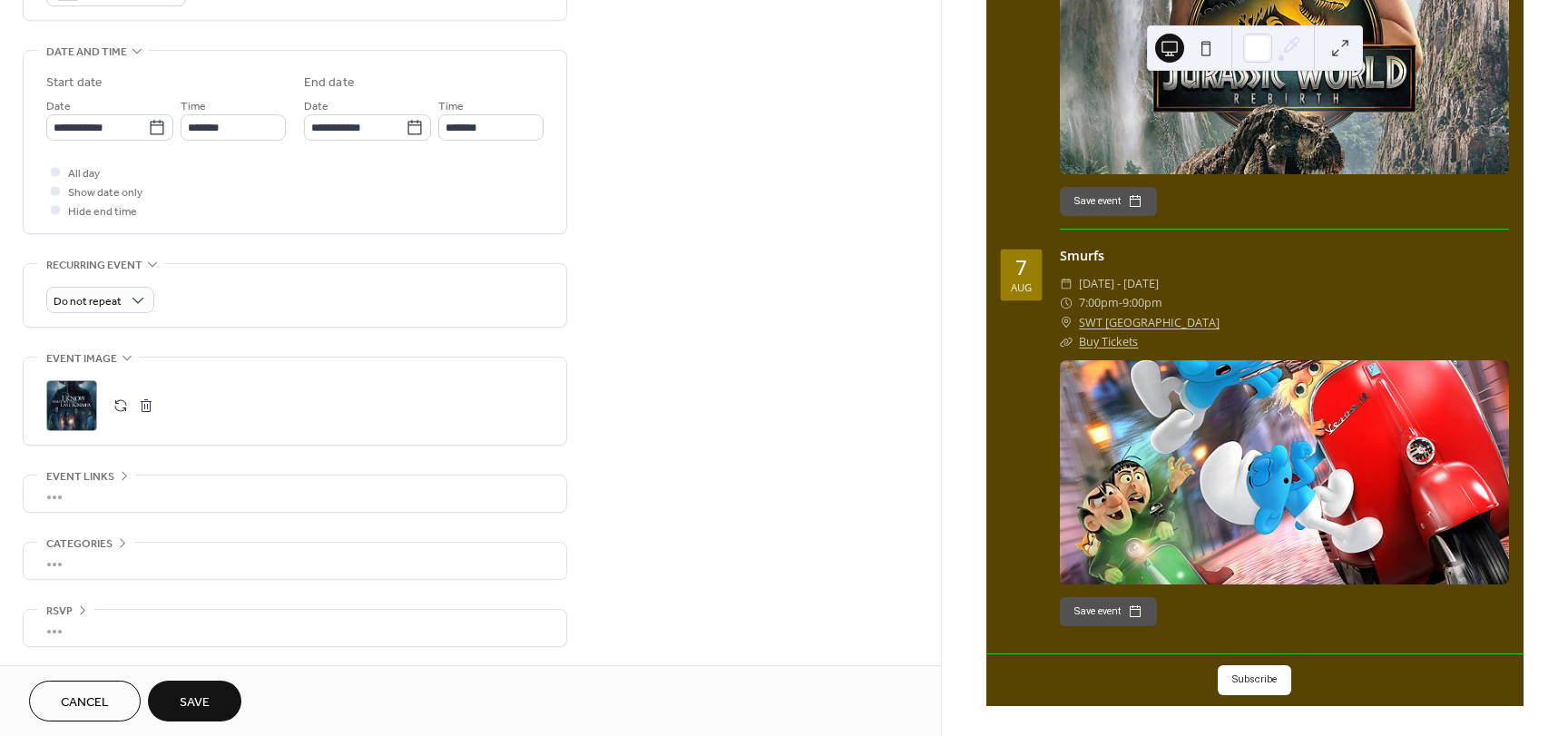 click on "Save" at bounding box center [194, 701] 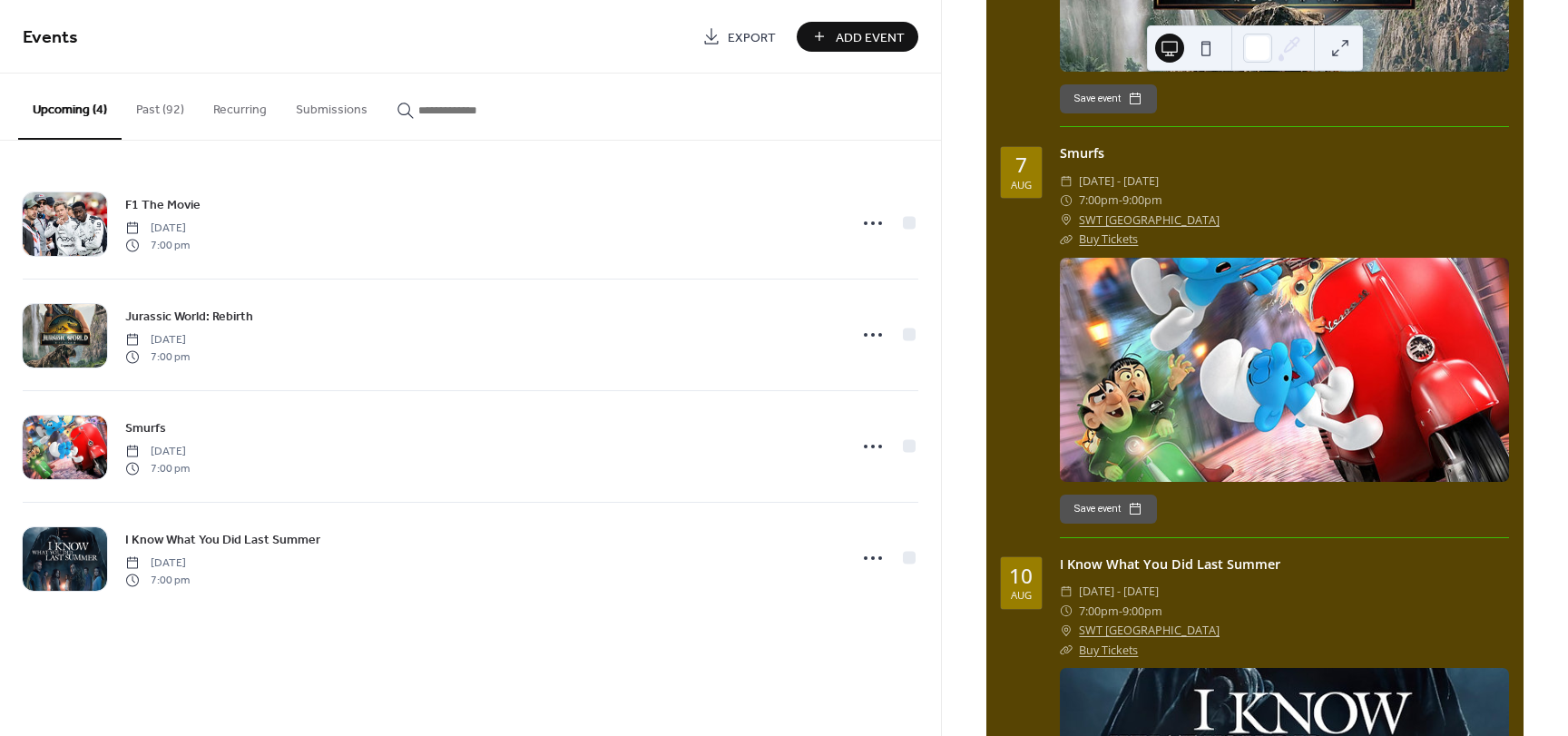 scroll, scrollTop: 1157, scrollLeft: 0, axis: vertical 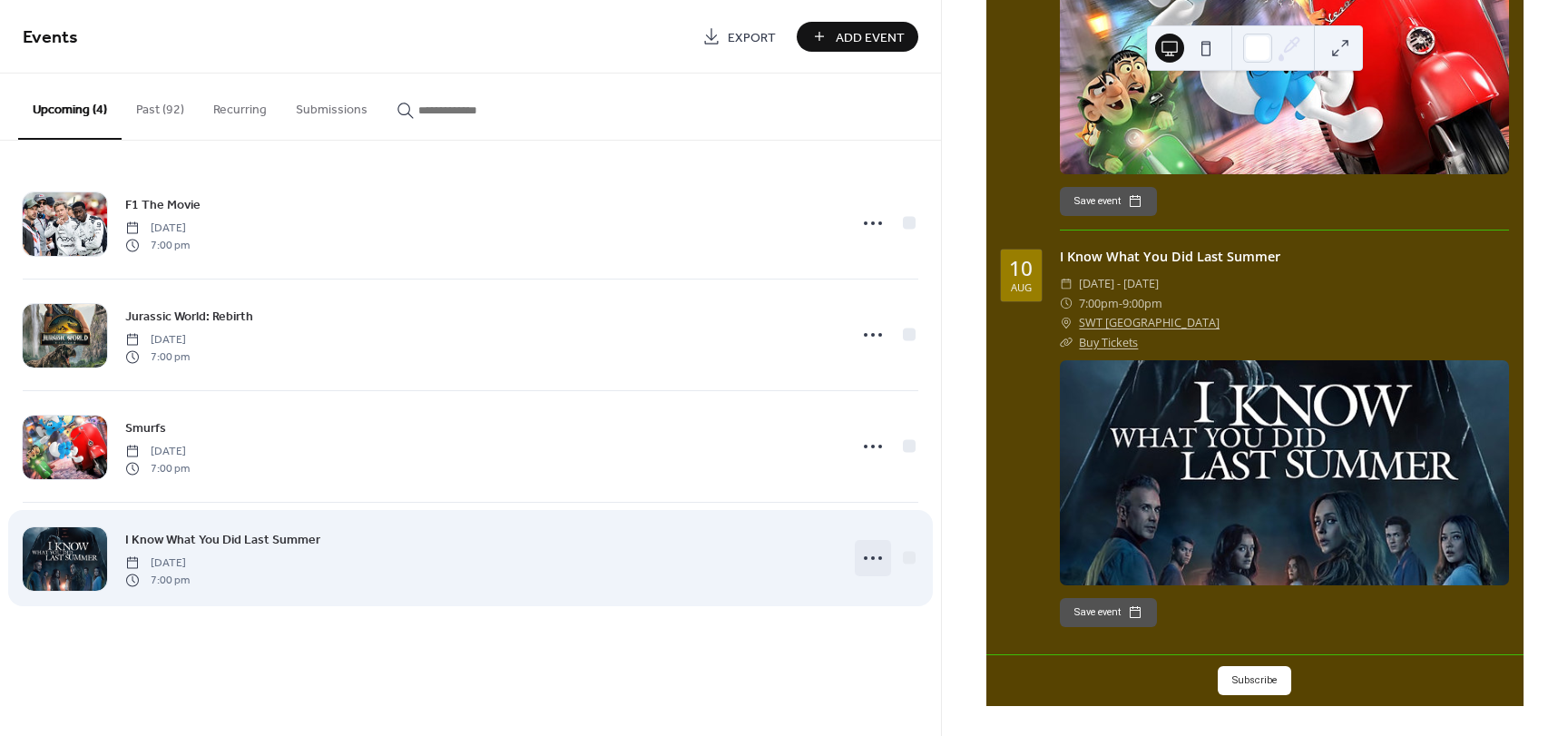 click 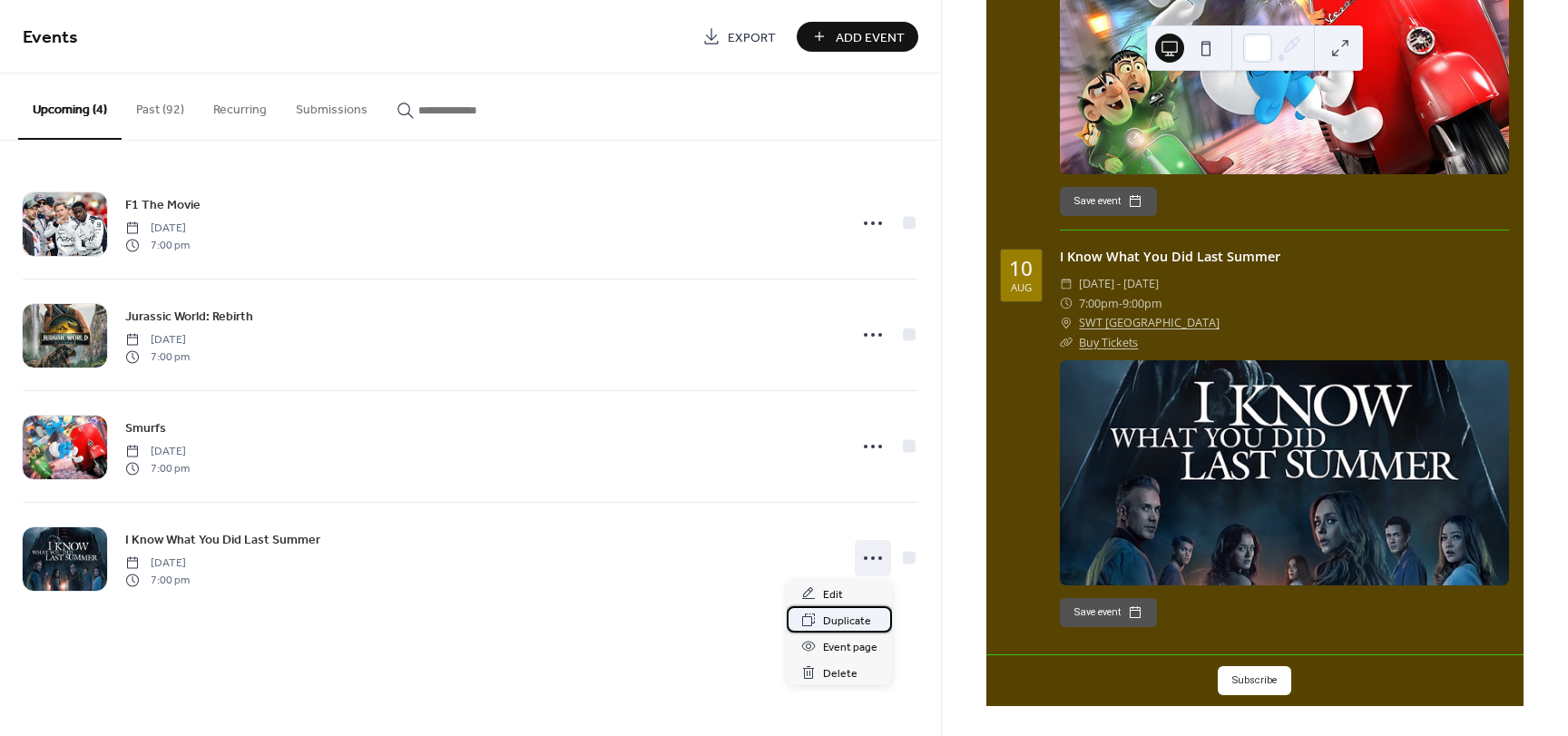 click on "Duplicate" at bounding box center (847, 621) 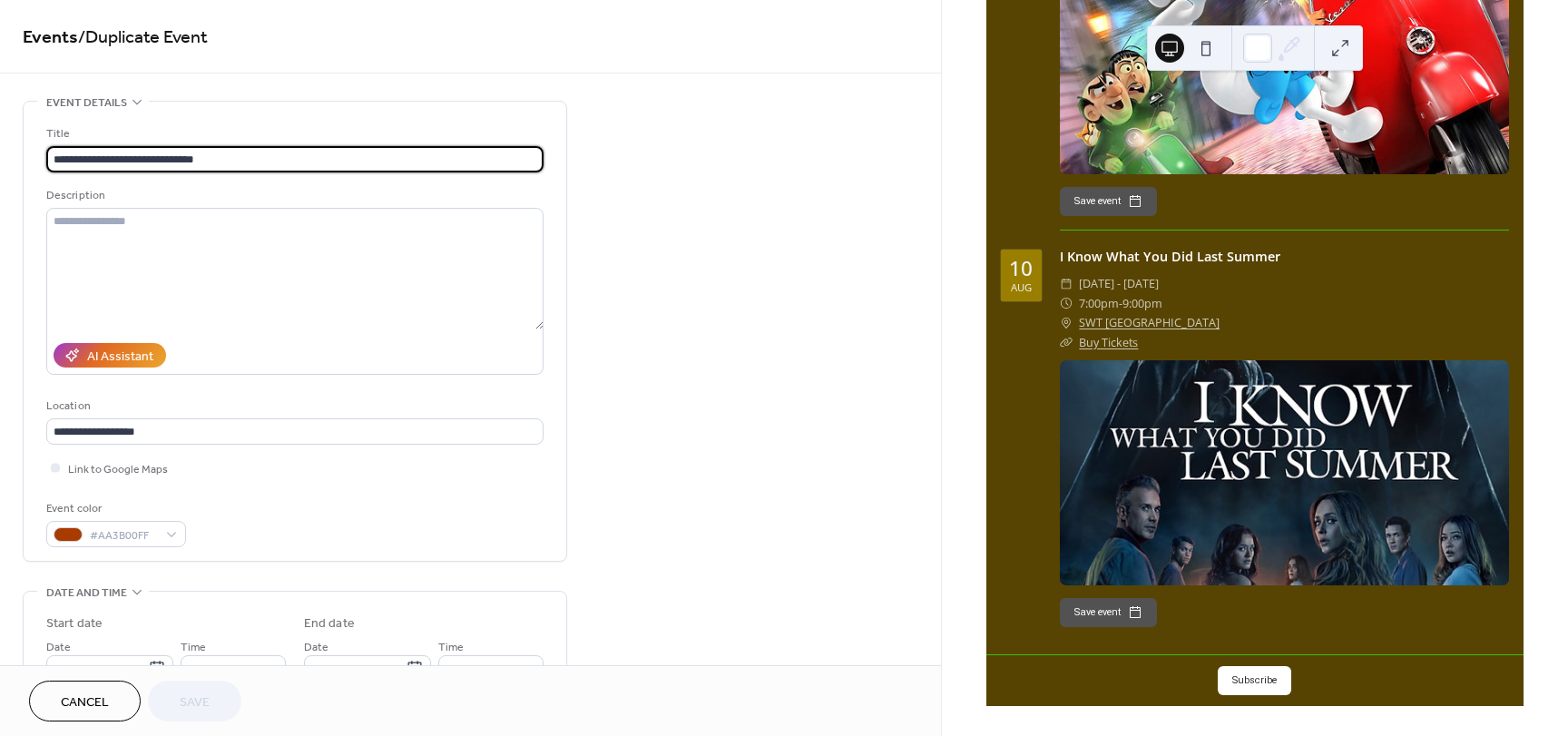 drag, startPoint x: 300, startPoint y: 151, endPoint x: -57, endPoint y: 148, distance: 357.0126 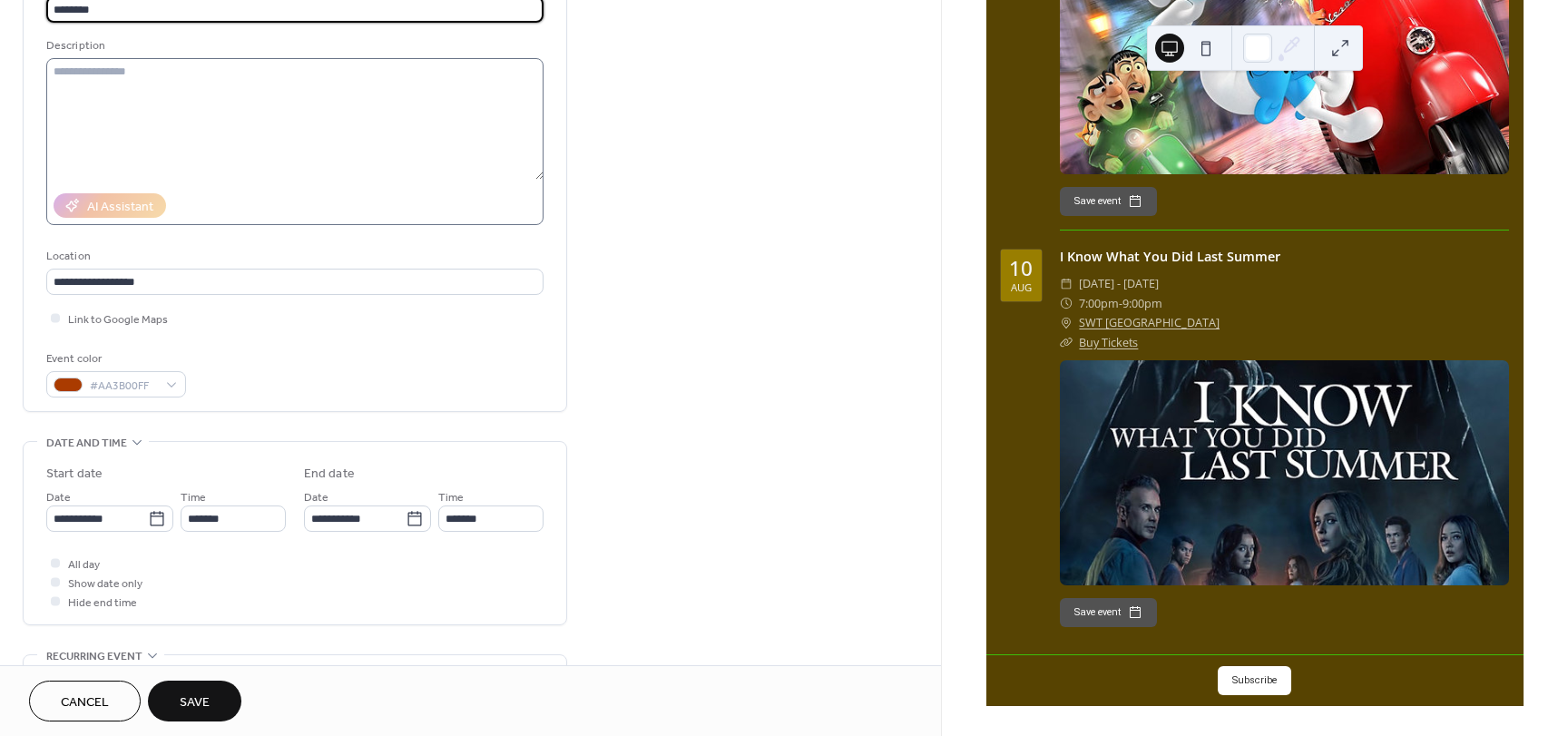 scroll, scrollTop: 182, scrollLeft: 0, axis: vertical 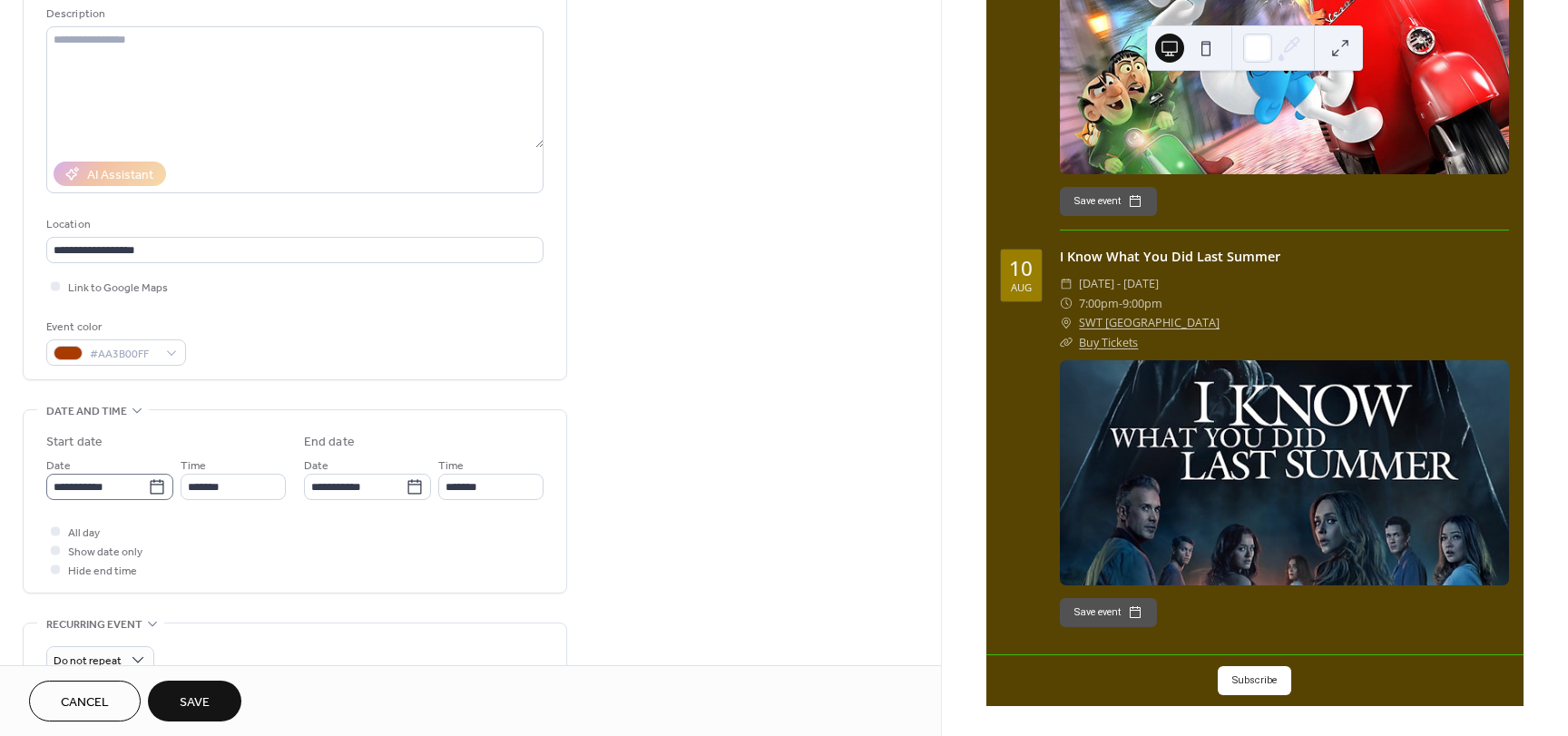 type on "********" 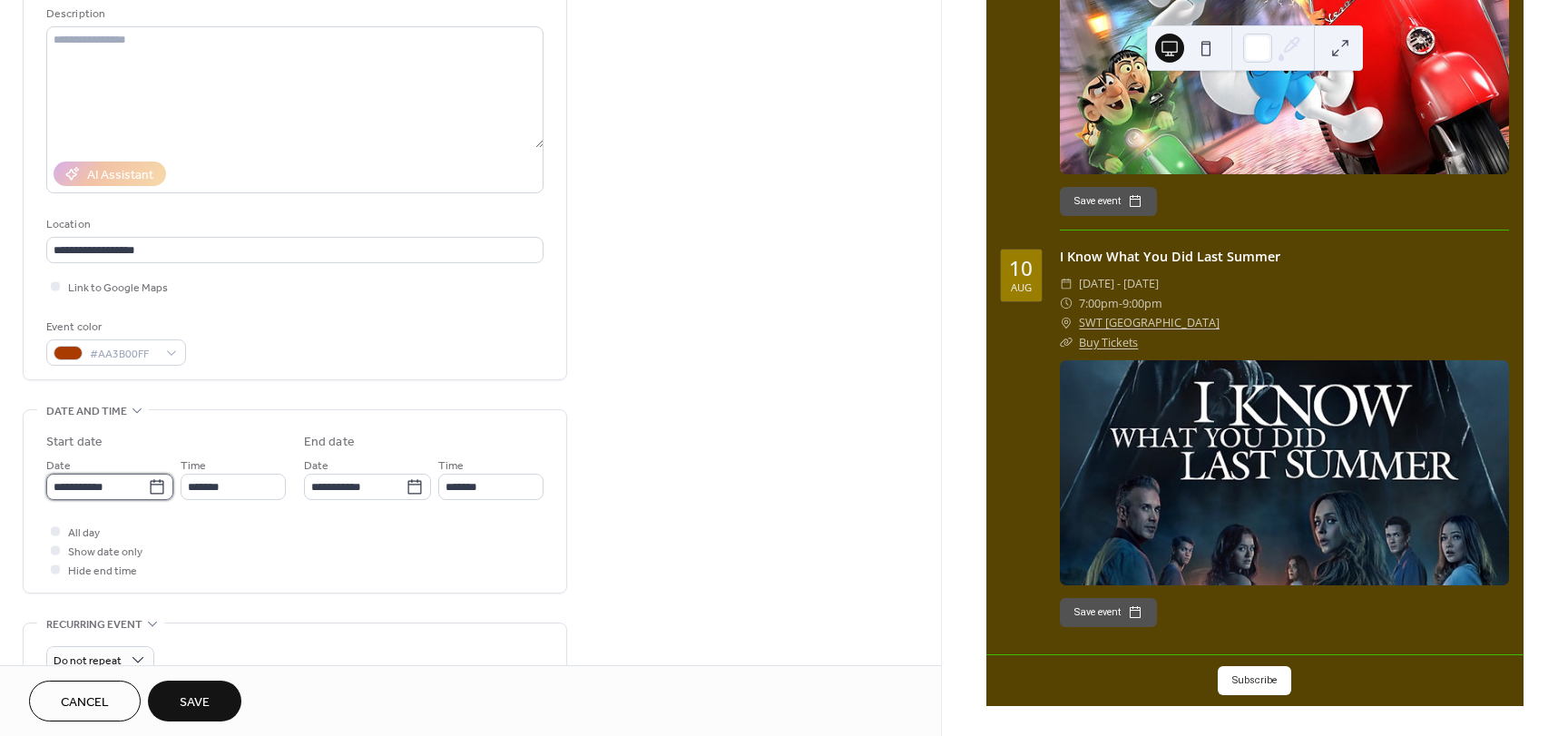 click on "**********" at bounding box center [97, 486] 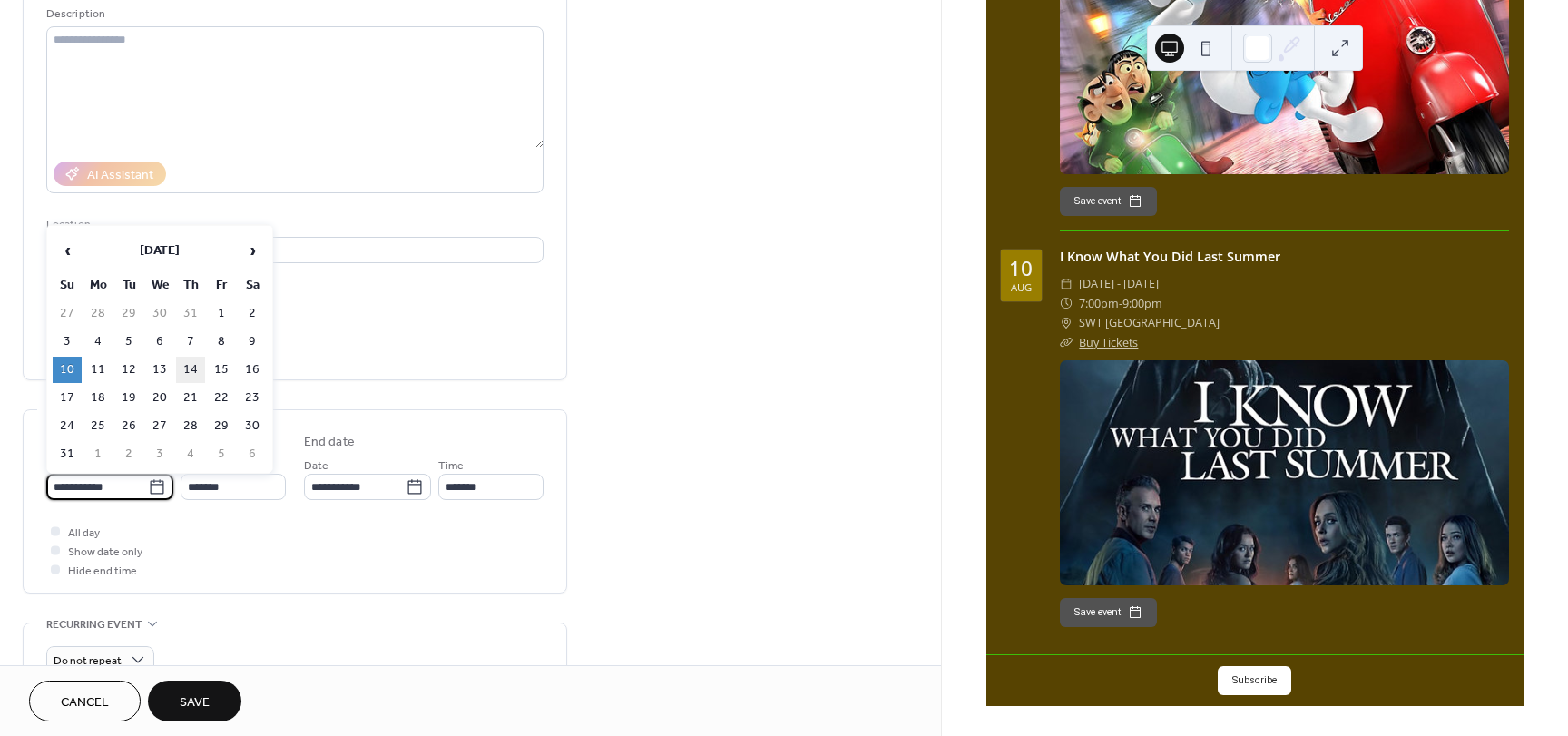 click on "14" at bounding box center (191, 369) 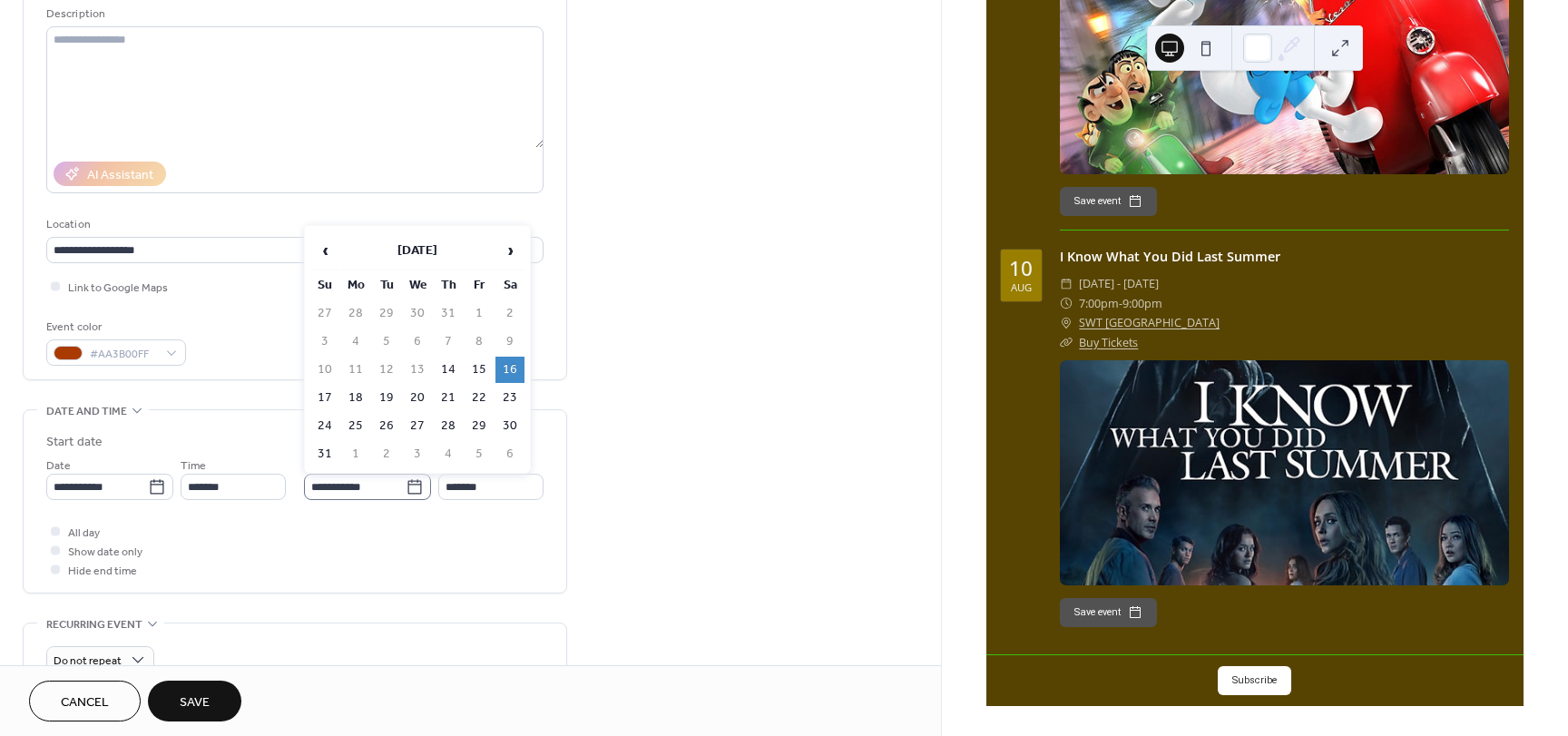 click 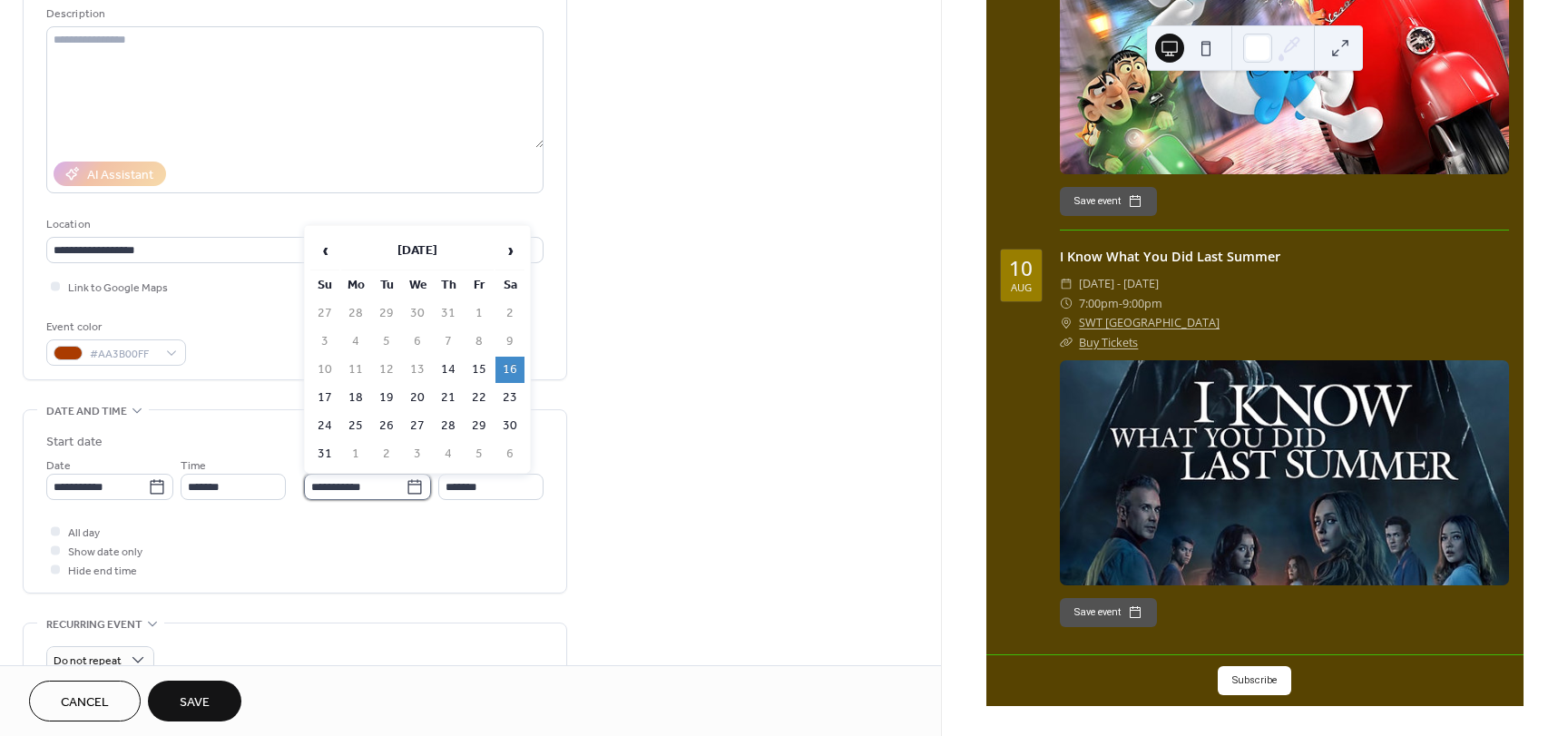 click on "**********" at bounding box center (355, 486) 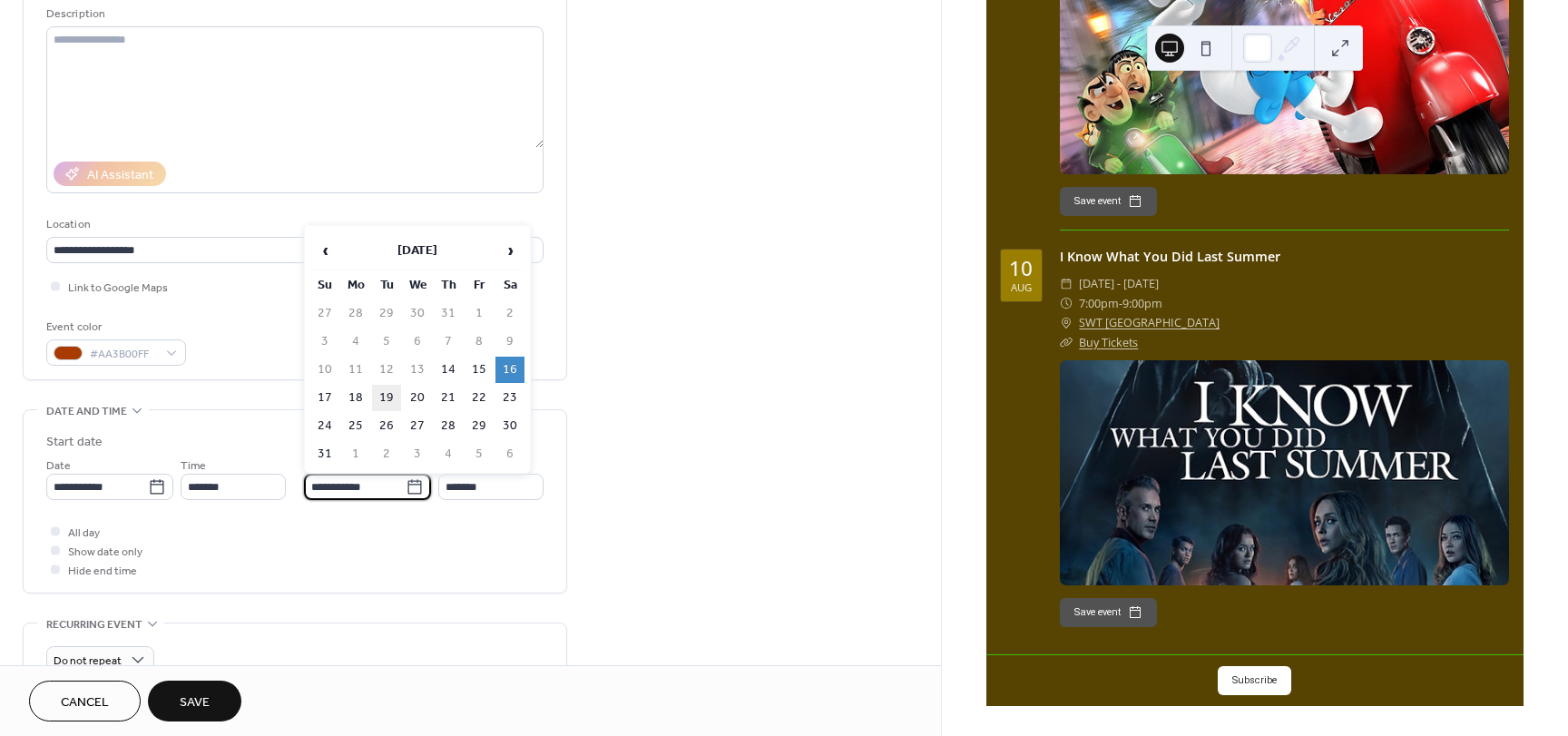 click on "19" at bounding box center (387, 397) 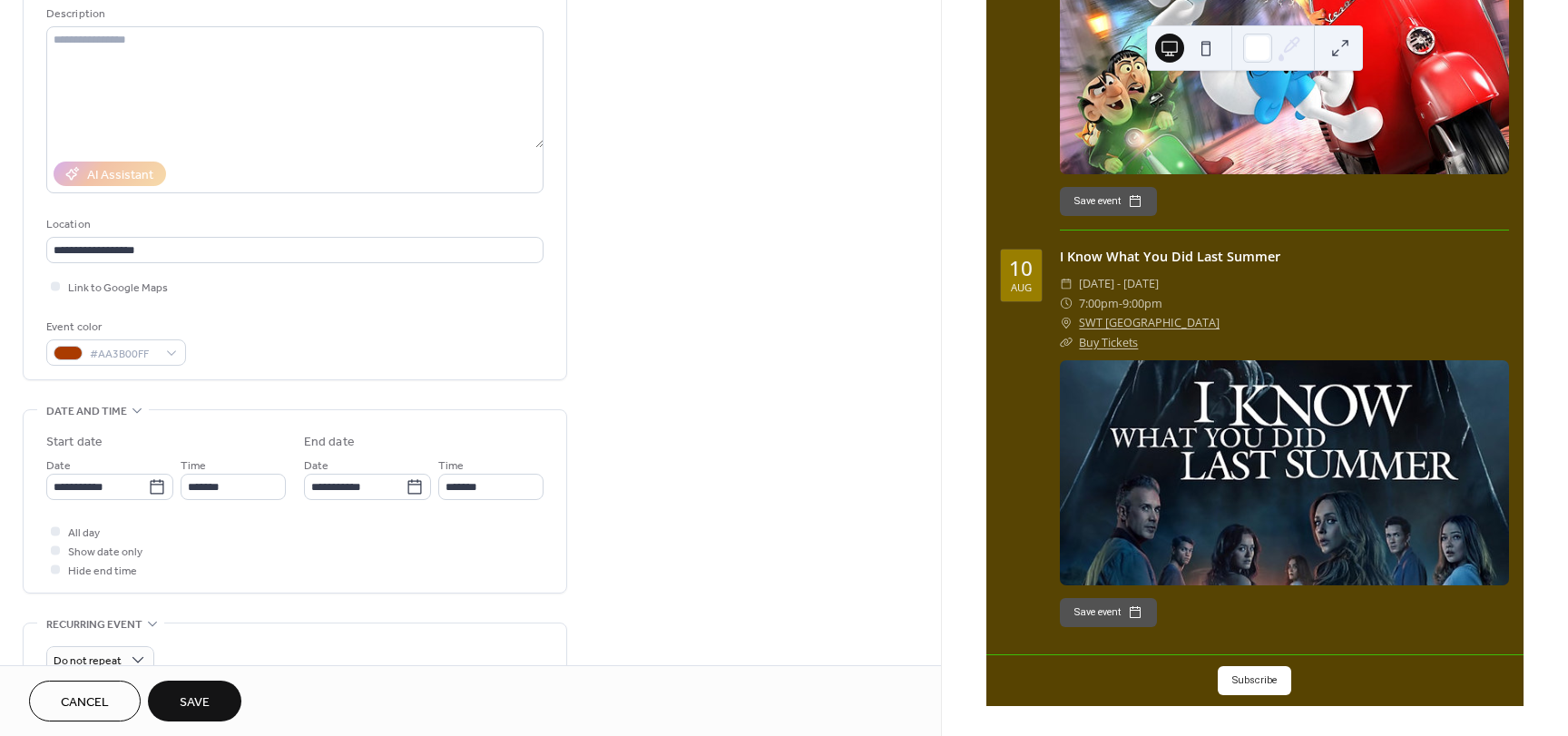 type on "**********" 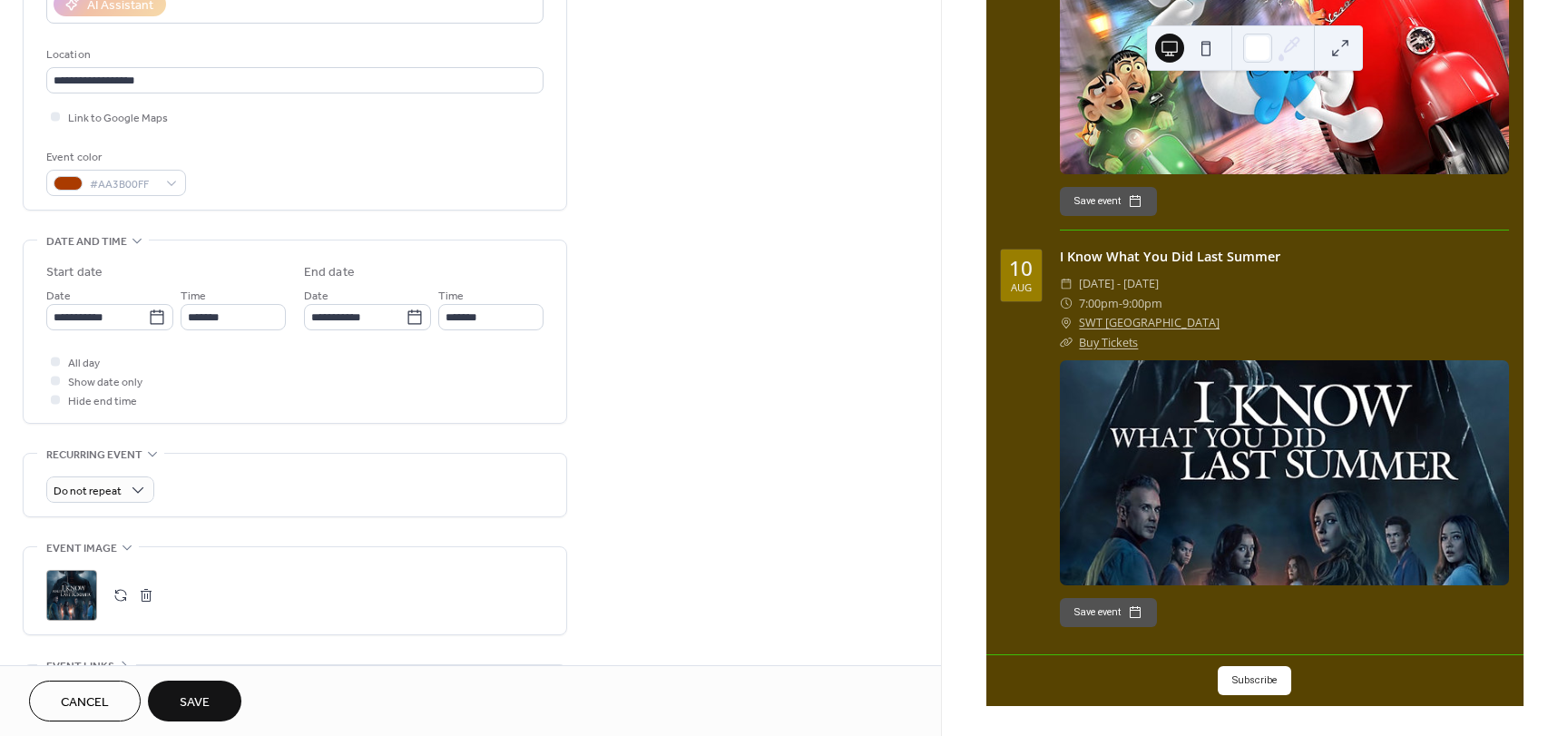 scroll, scrollTop: 363, scrollLeft: 0, axis: vertical 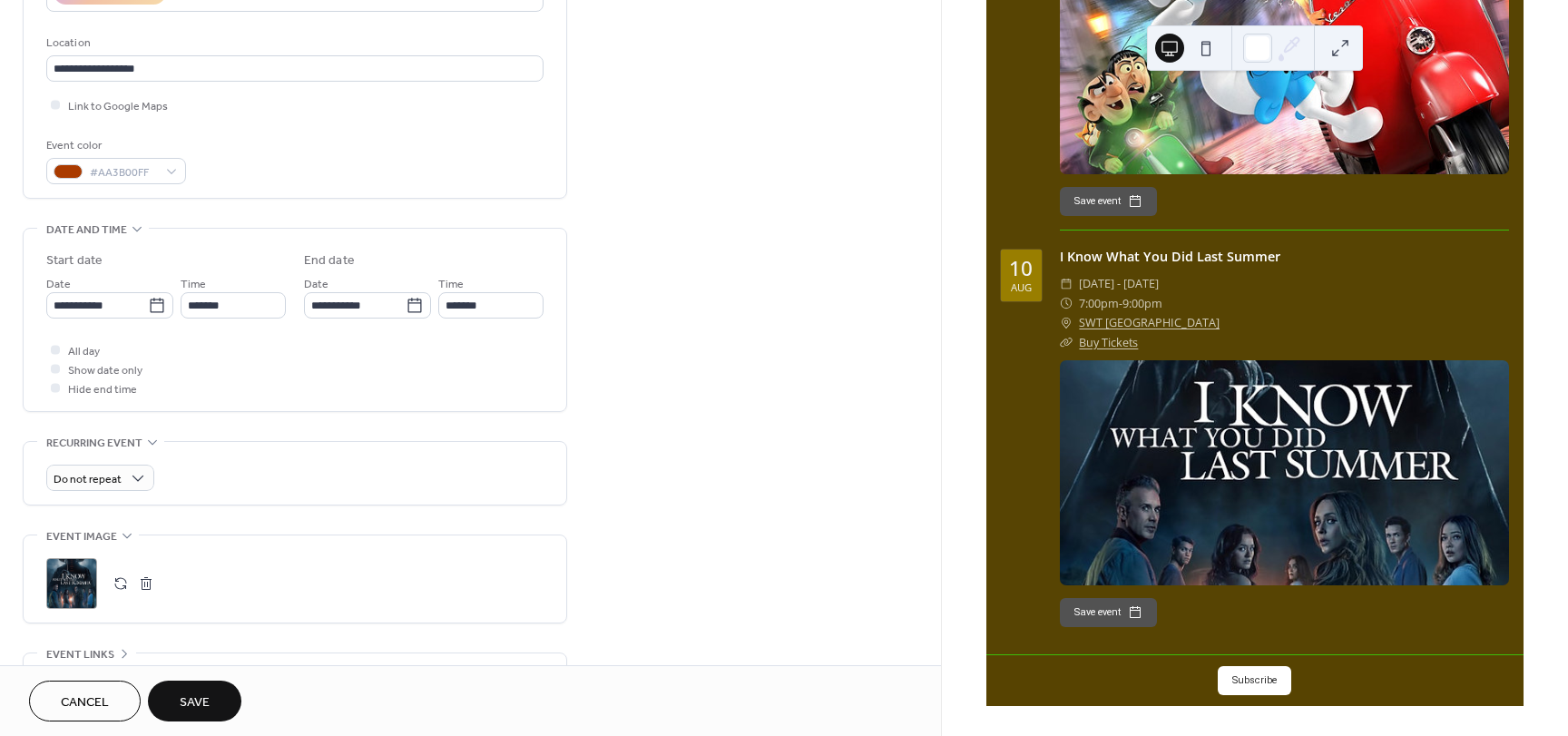 click at bounding box center [121, 584] 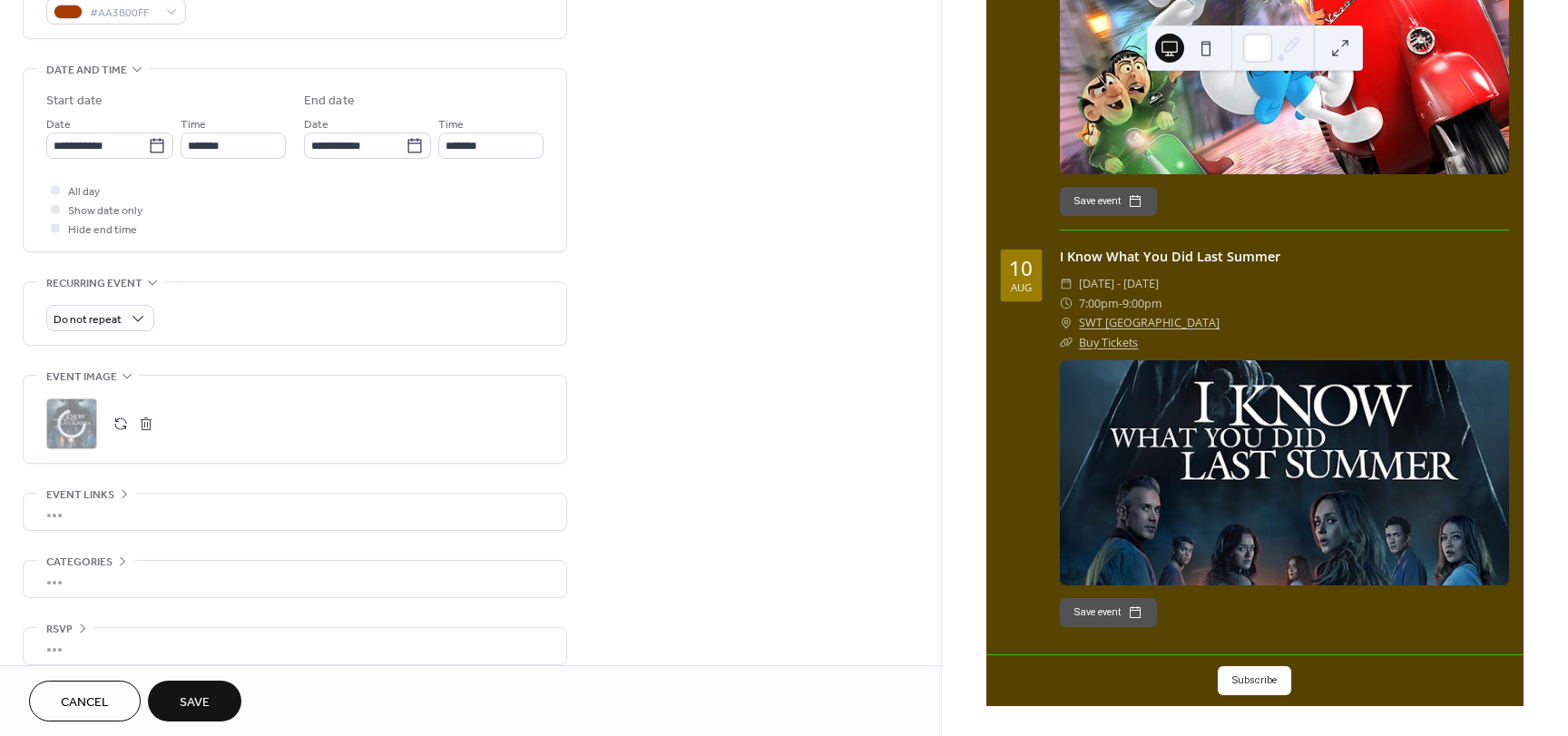 scroll, scrollTop: 541, scrollLeft: 0, axis: vertical 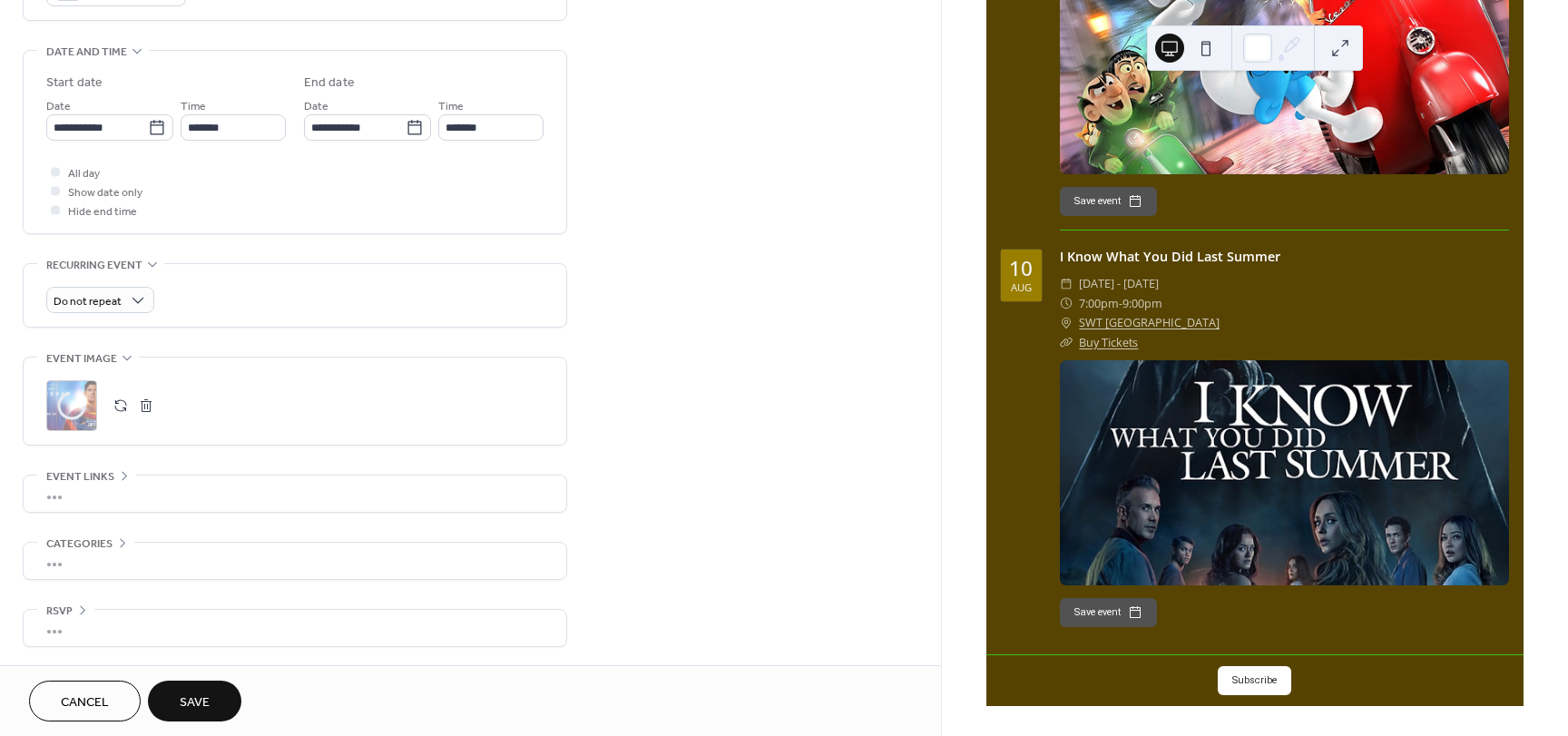 click on "Save" at bounding box center [194, 702] 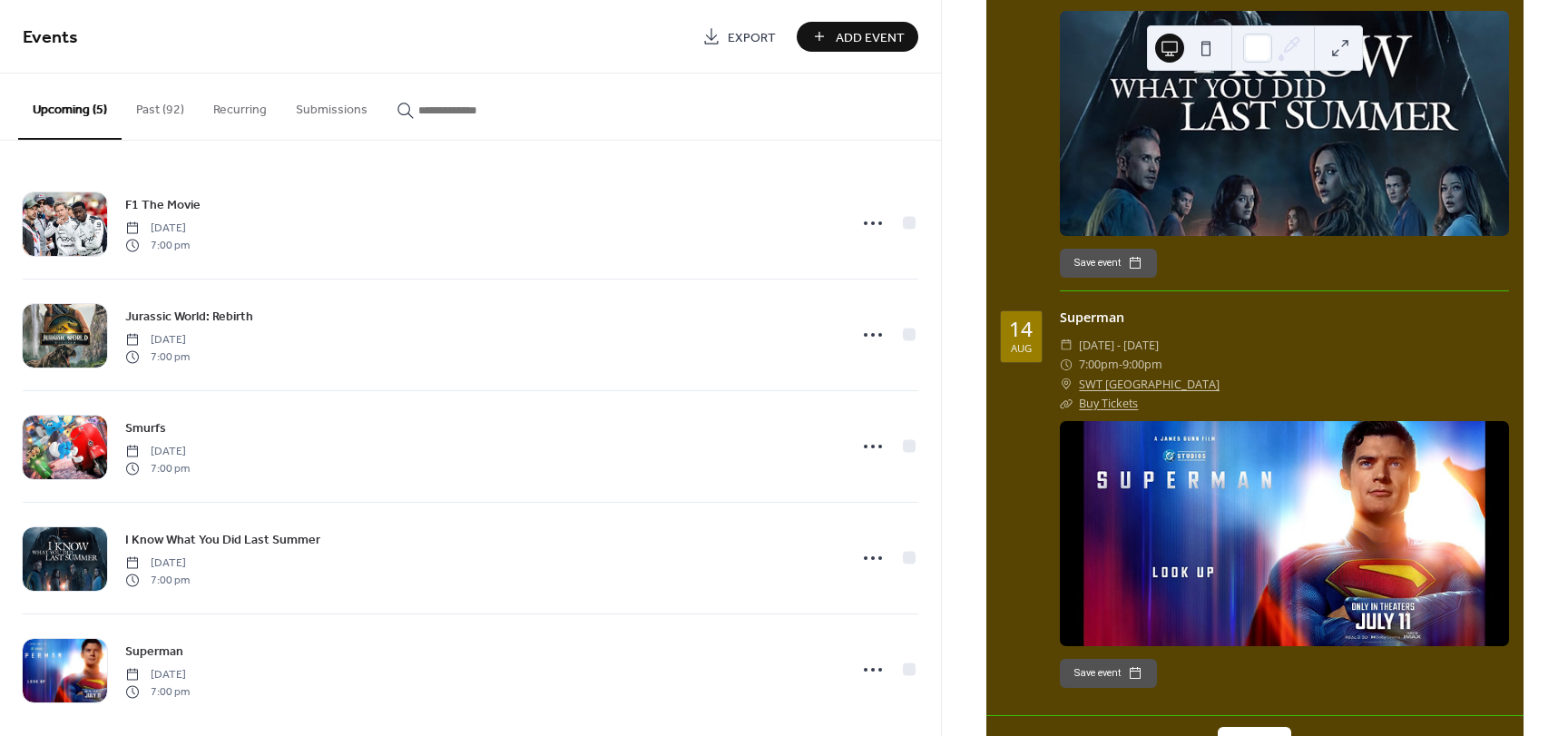 scroll, scrollTop: 1565, scrollLeft: 0, axis: vertical 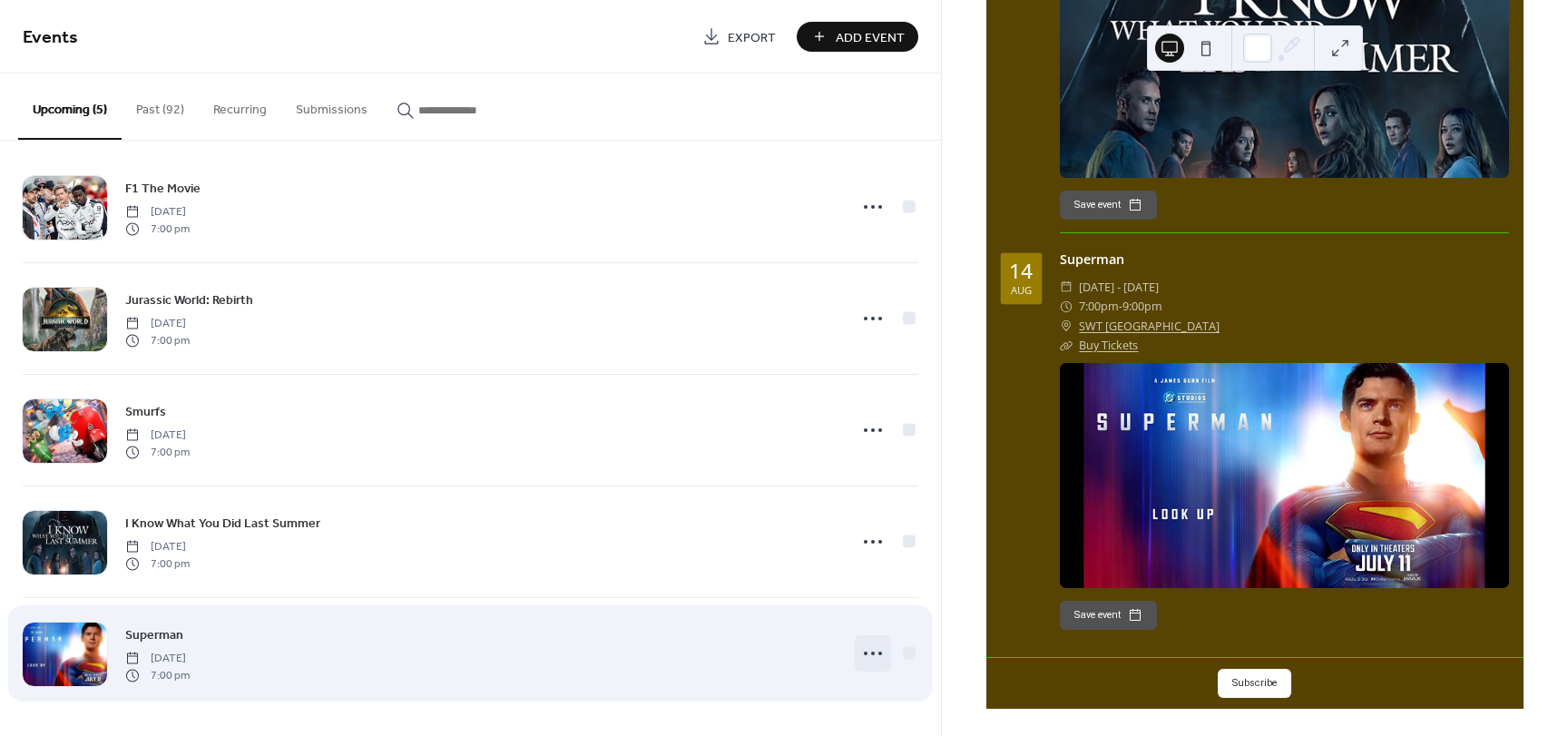 click 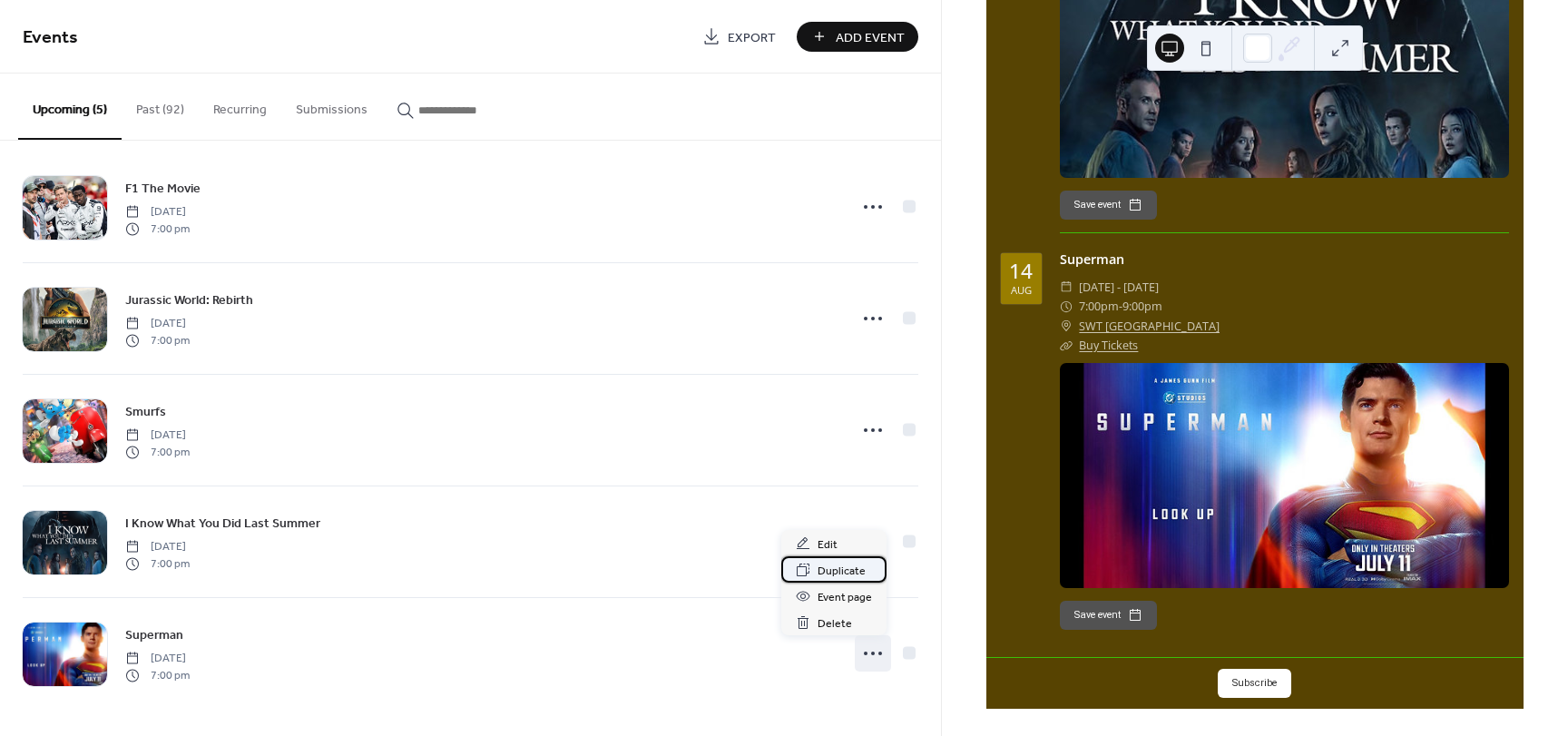 click on "Duplicate" at bounding box center [841, 571] 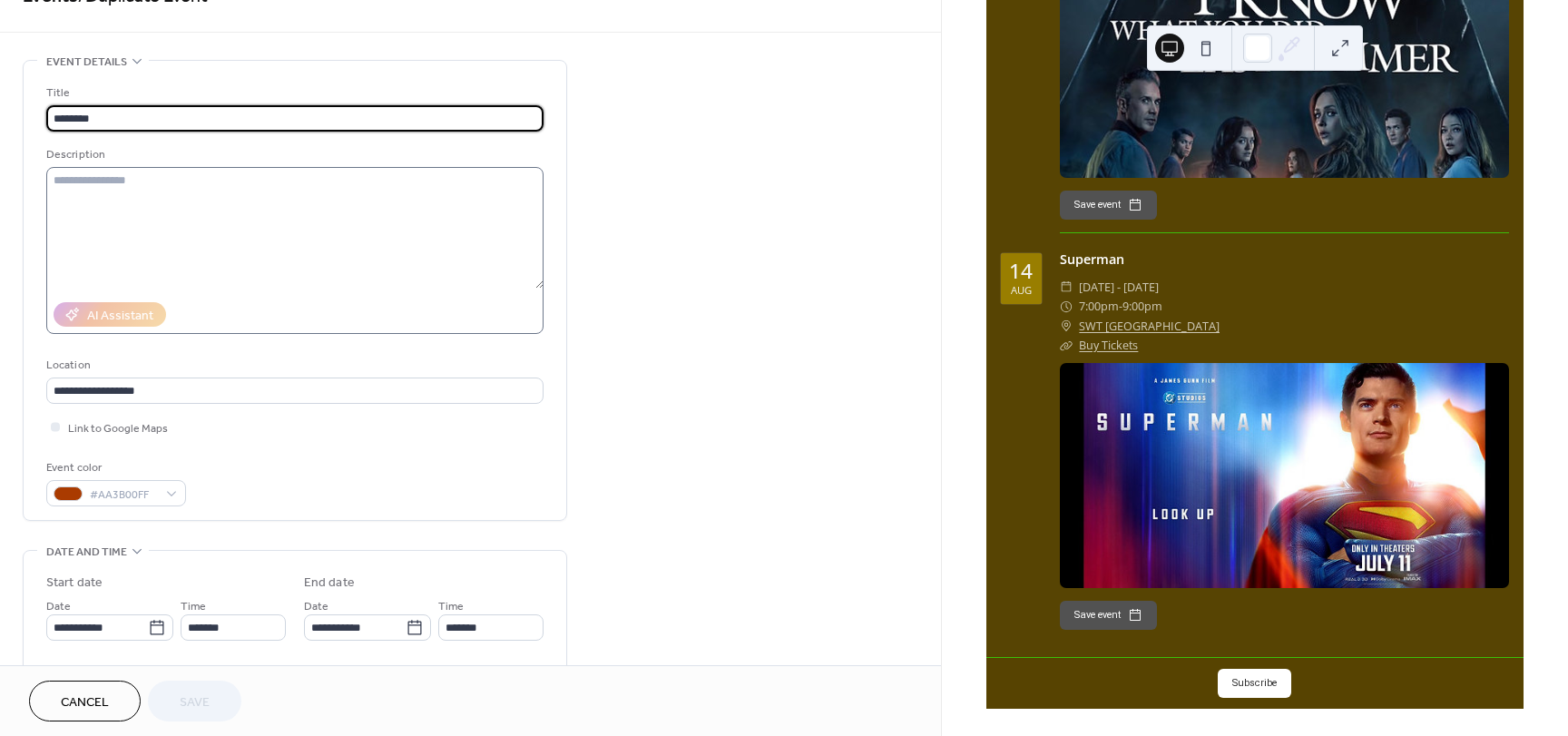 scroll, scrollTop: 0, scrollLeft: 0, axis: both 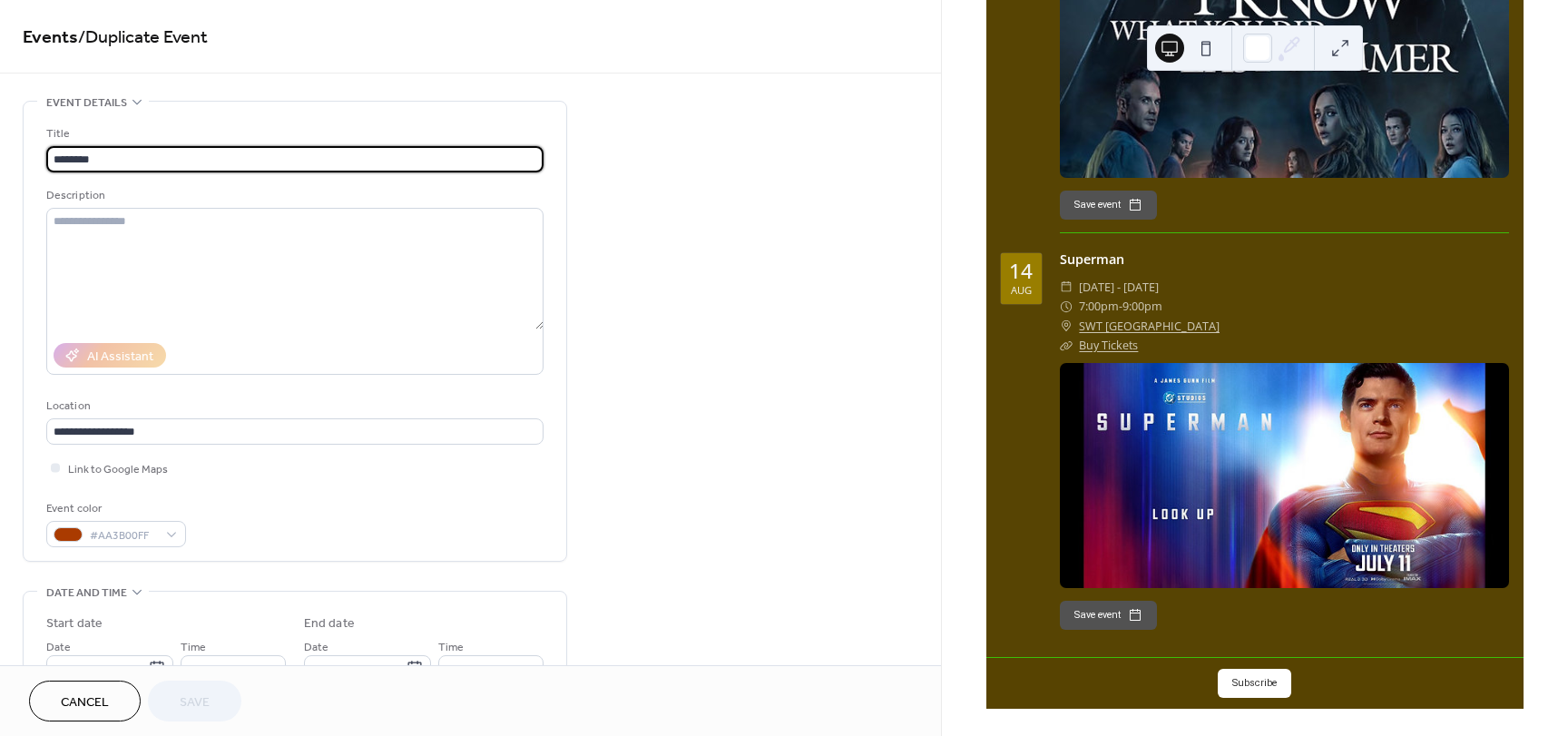 drag, startPoint x: 160, startPoint y: 159, endPoint x: -47, endPoint y: 137, distance: 208.1658 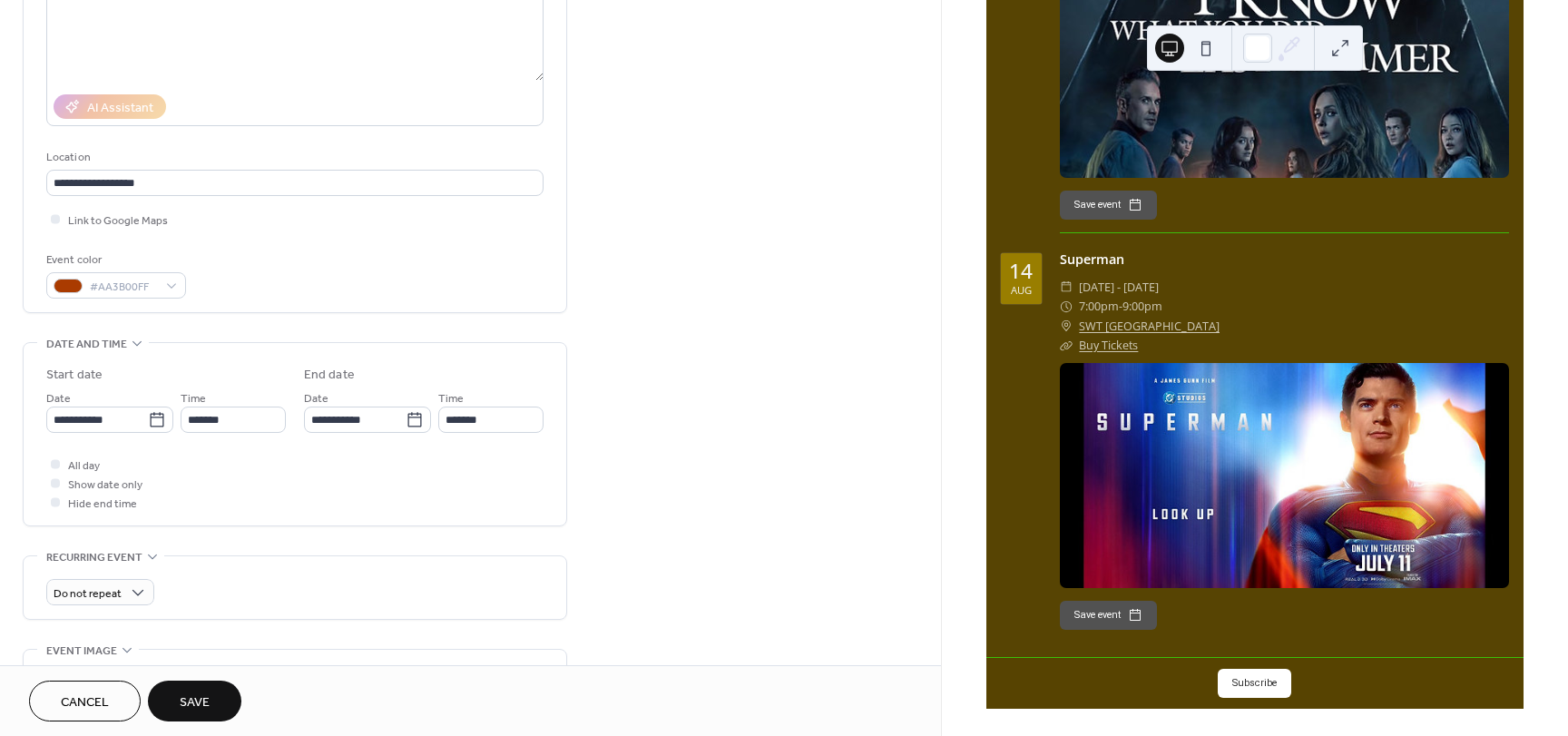 scroll, scrollTop: 272, scrollLeft: 0, axis: vertical 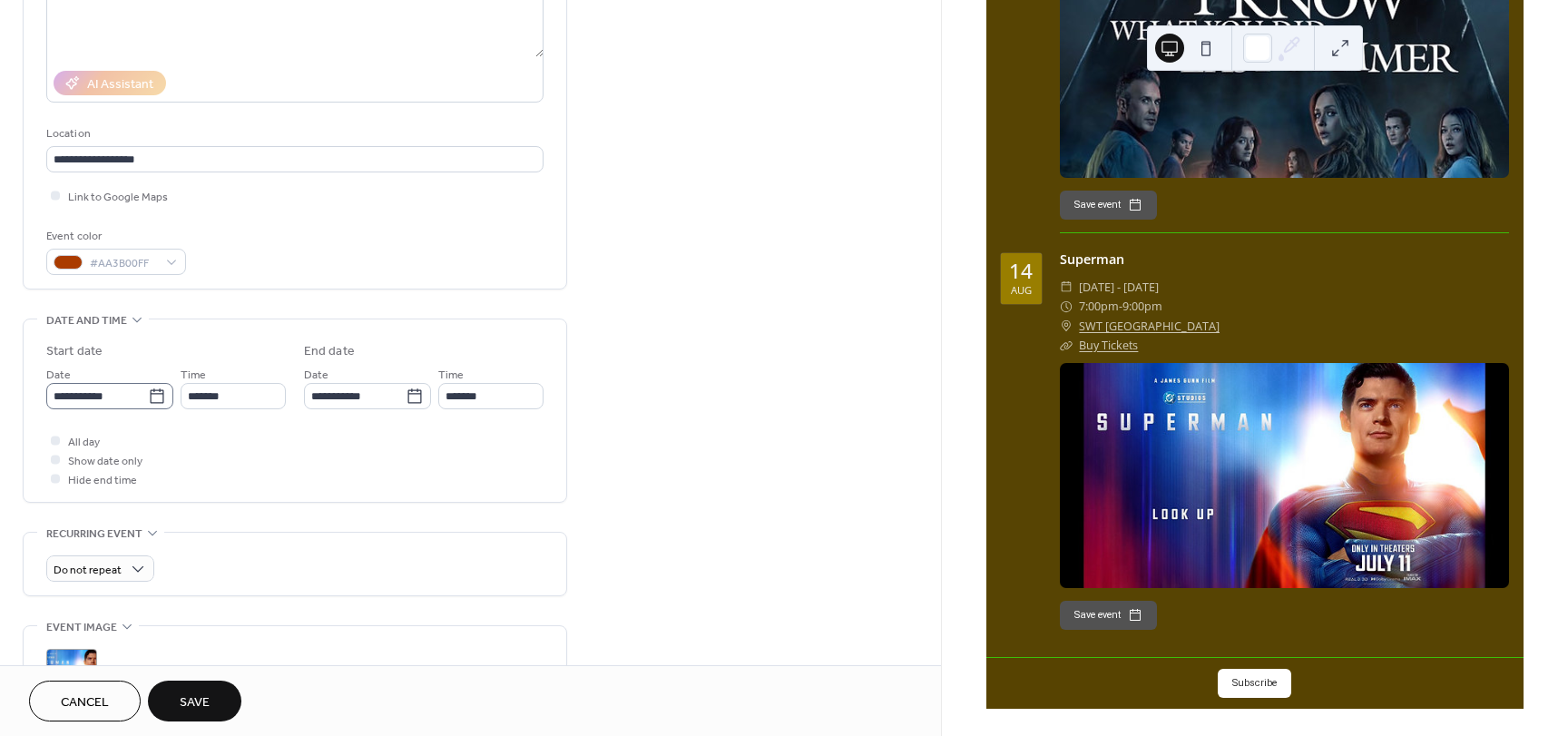 type on "**********" 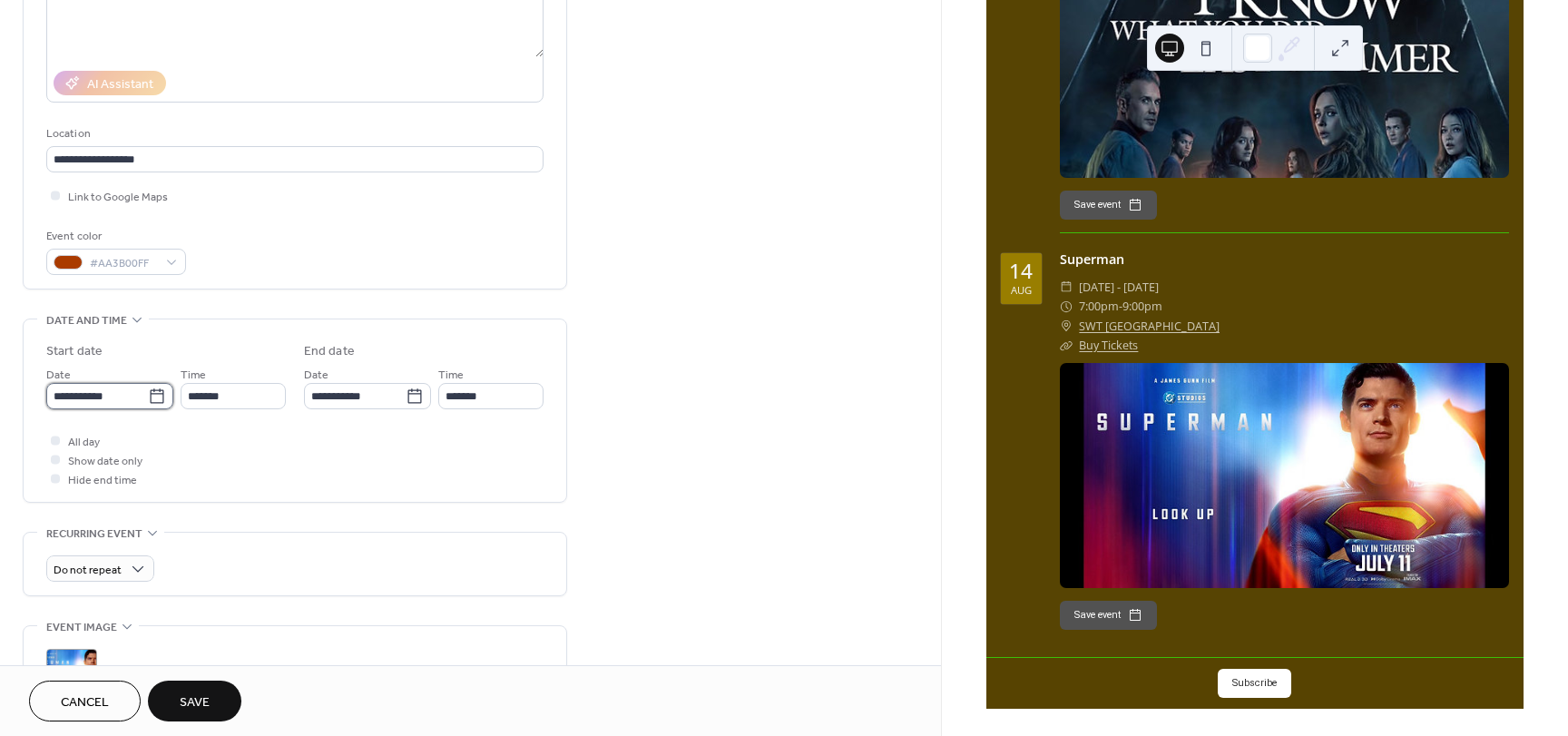 click on "**********" at bounding box center [97, 396] 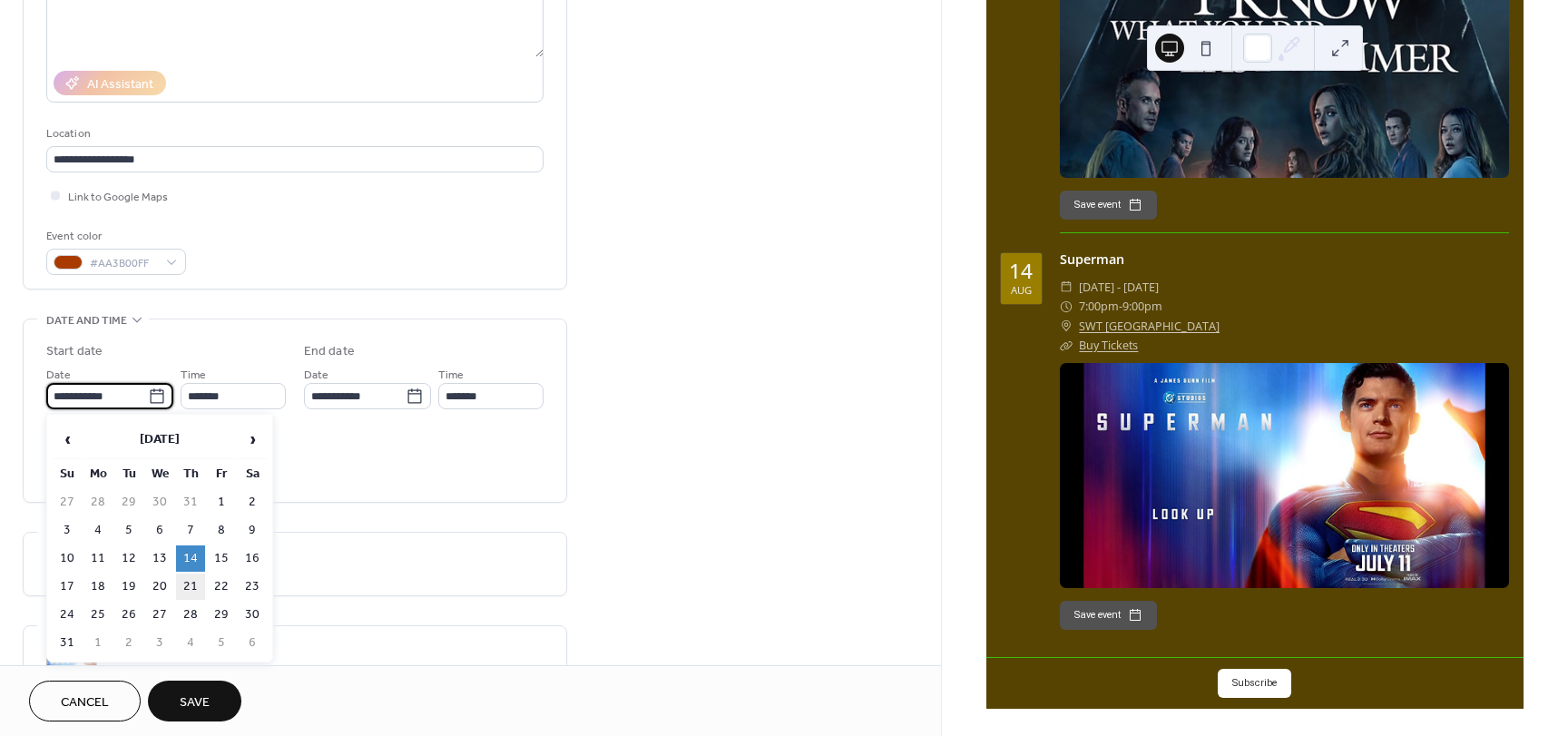 click on "21" at bounding box center (191, 586) 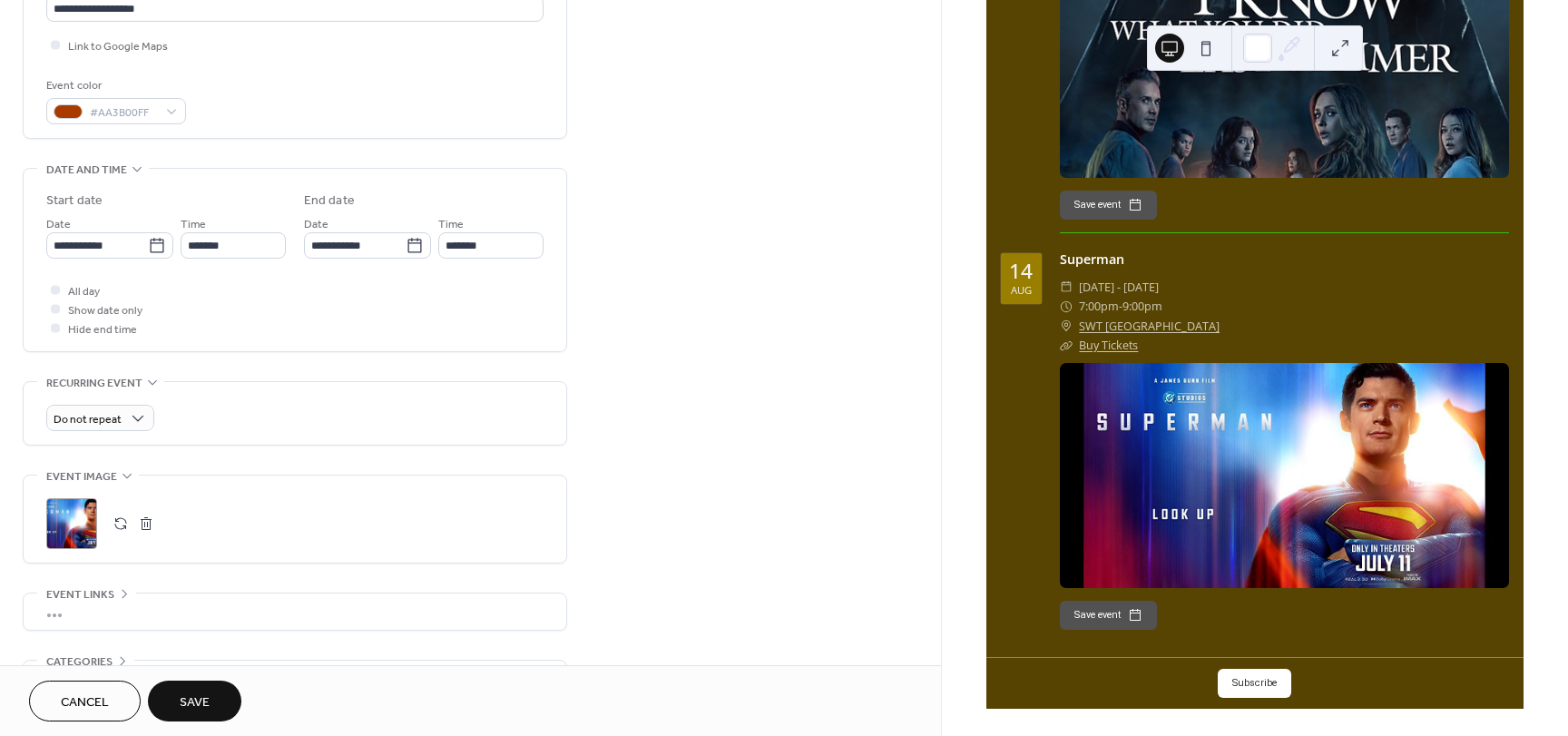 scroll, scrollTop: 541, scrollLeft: 0, axis: vertical 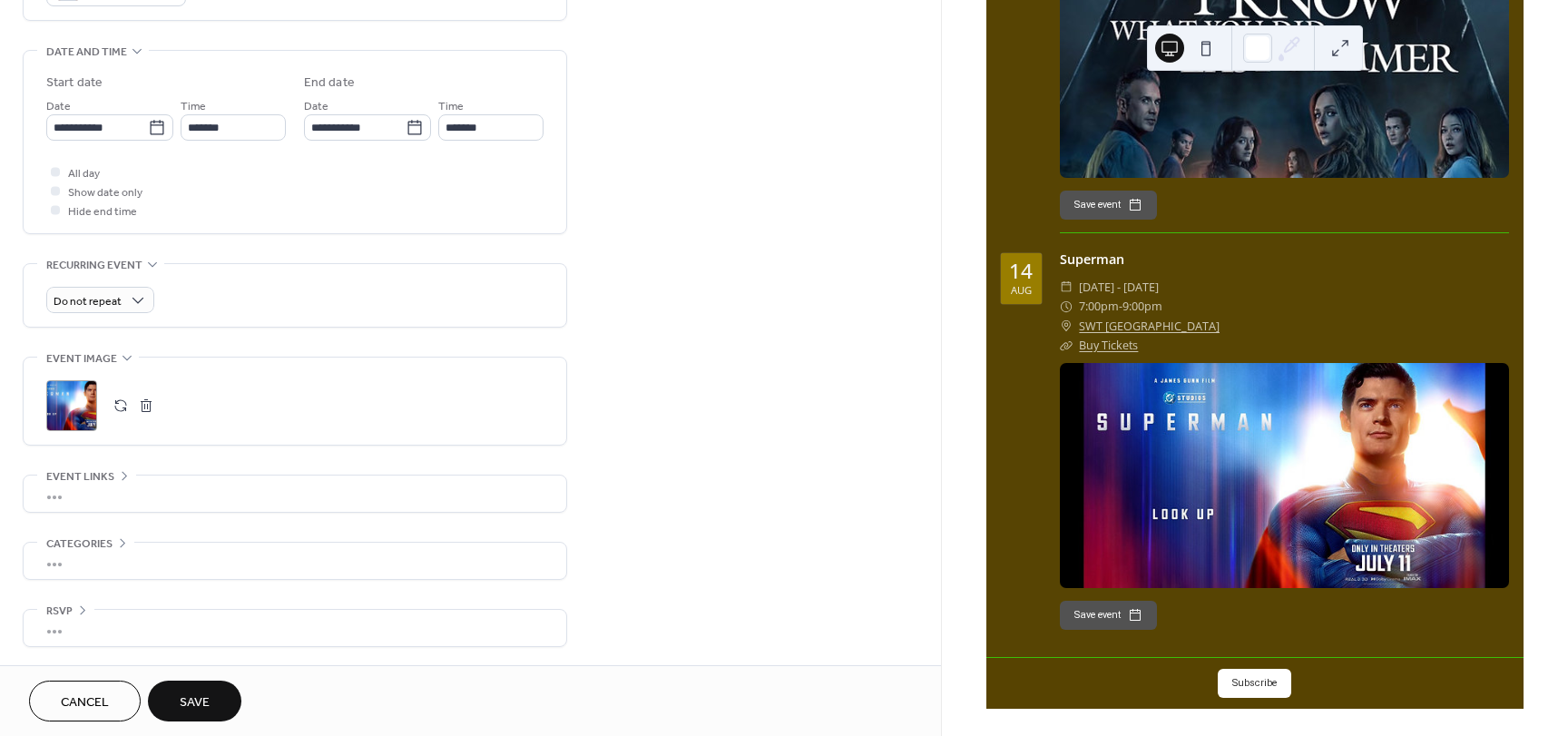 click at bounding box center [121, 406] 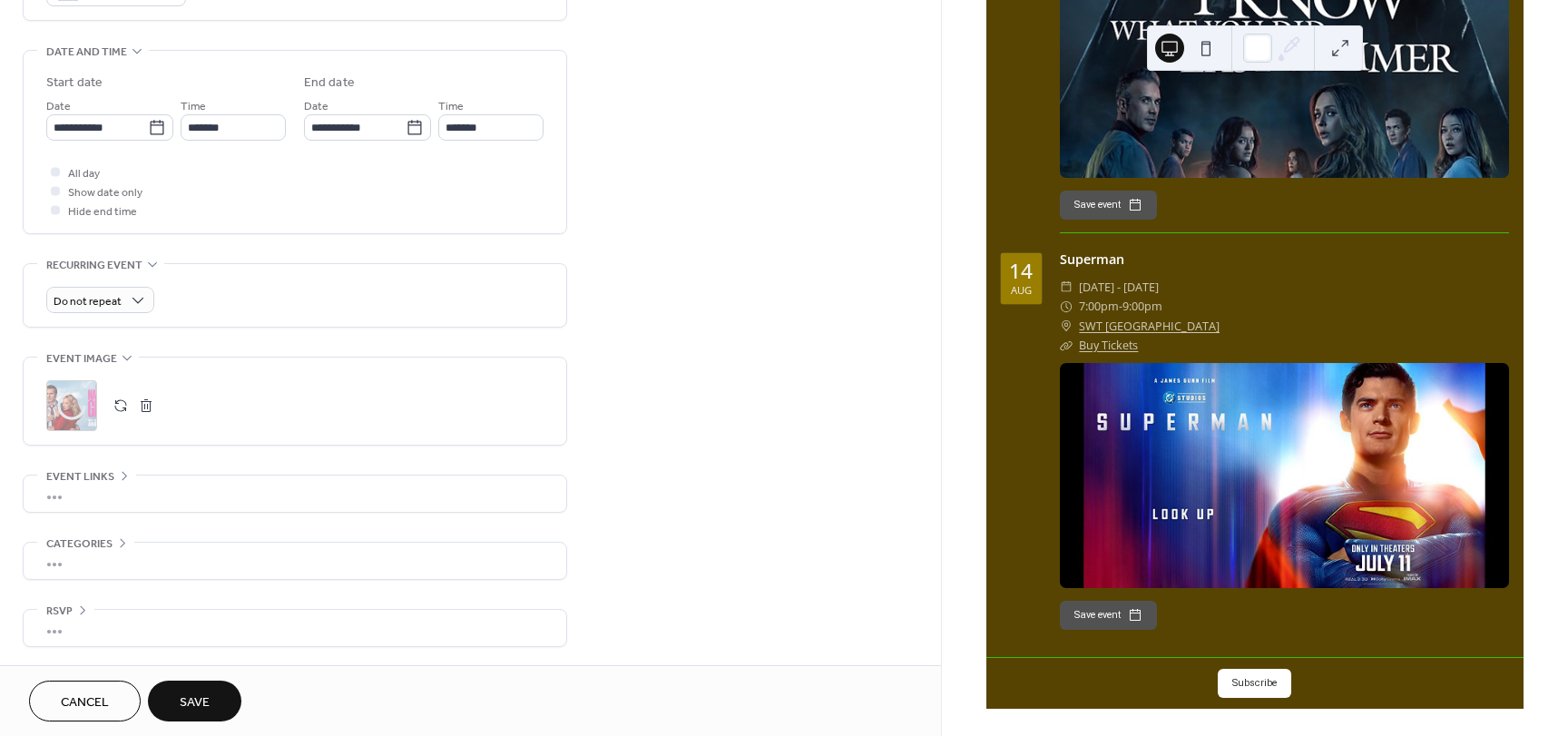 click on "Save" at bounding box center [194, 702] 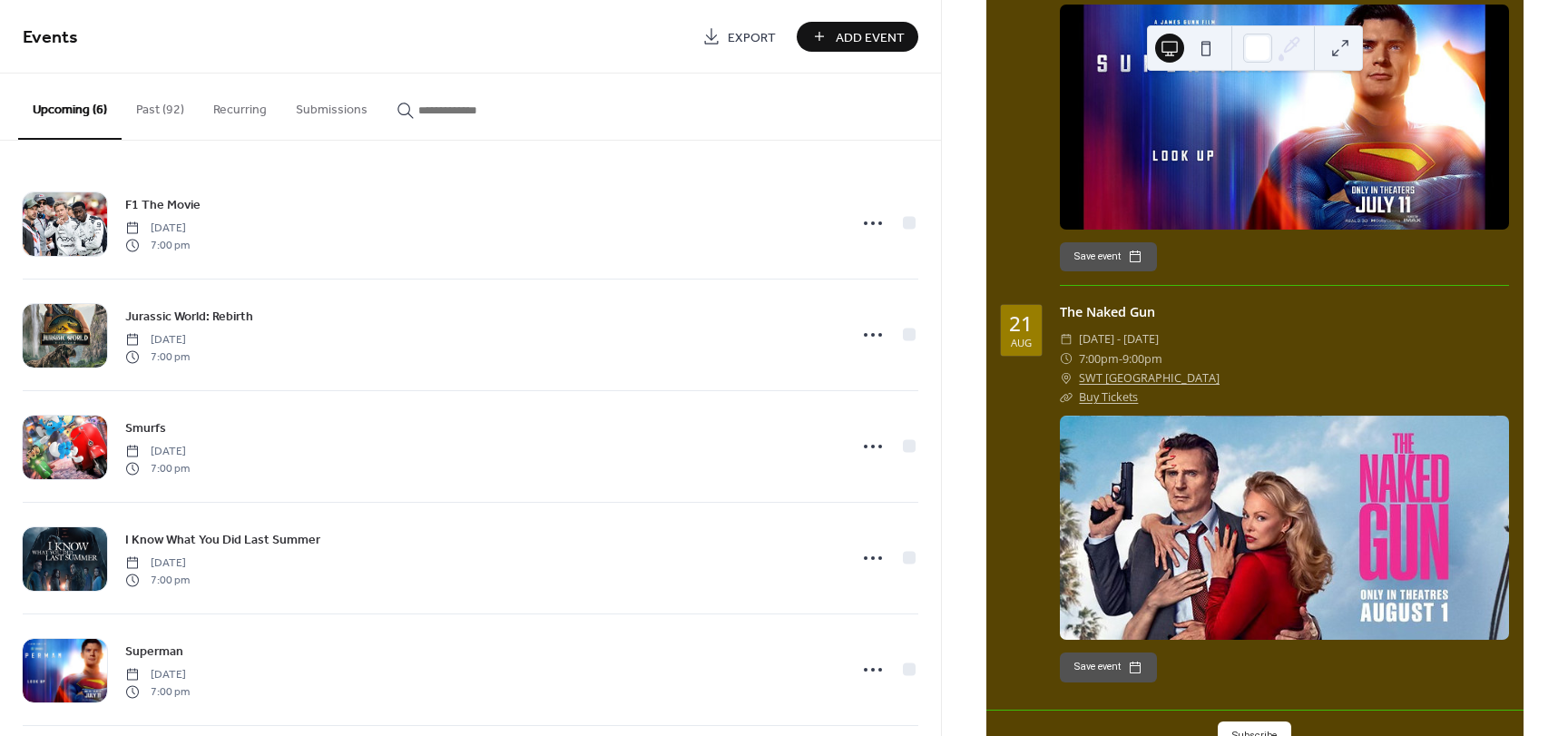 scroll, scrollTop: 1928, scrollLeft: 0, axis: vertical 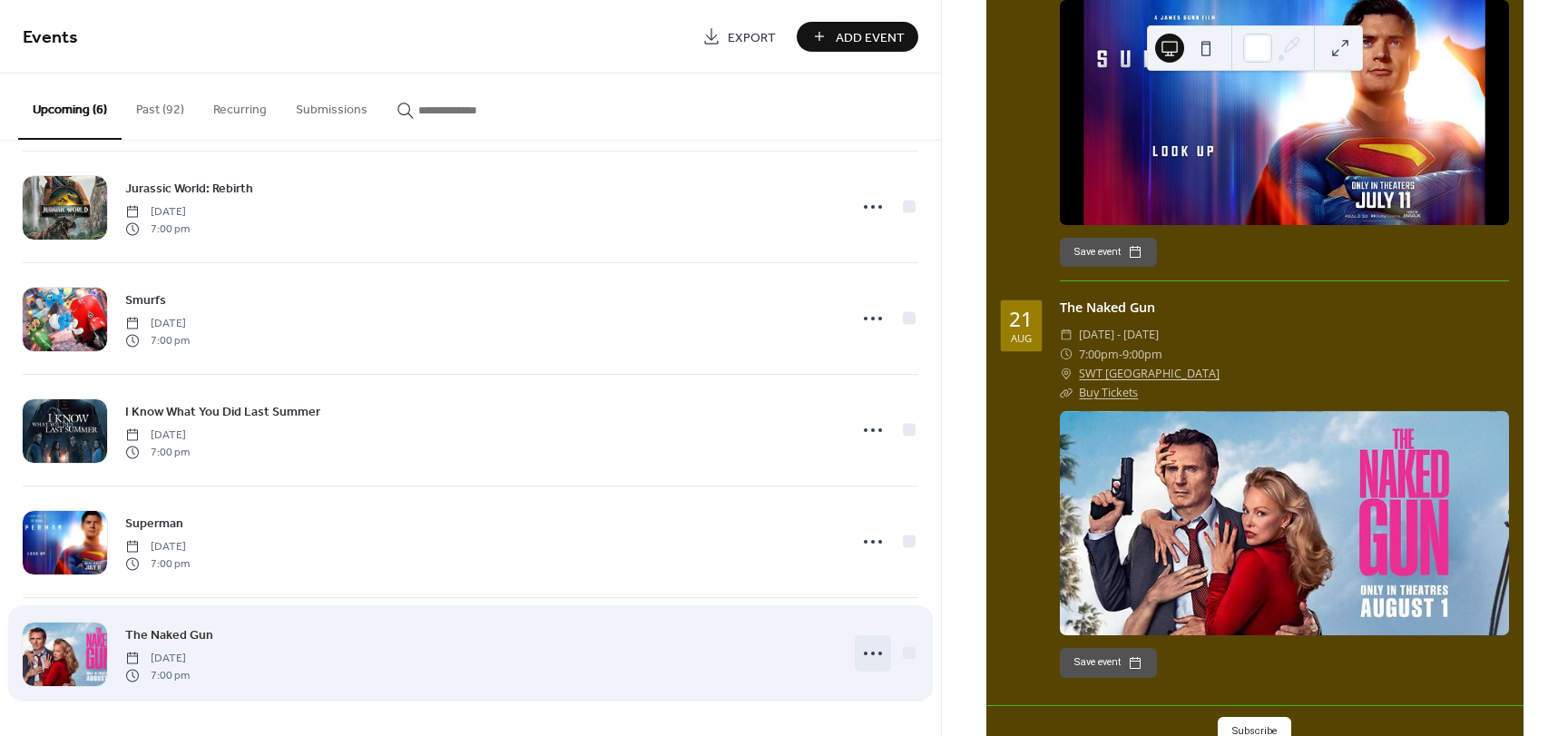 click 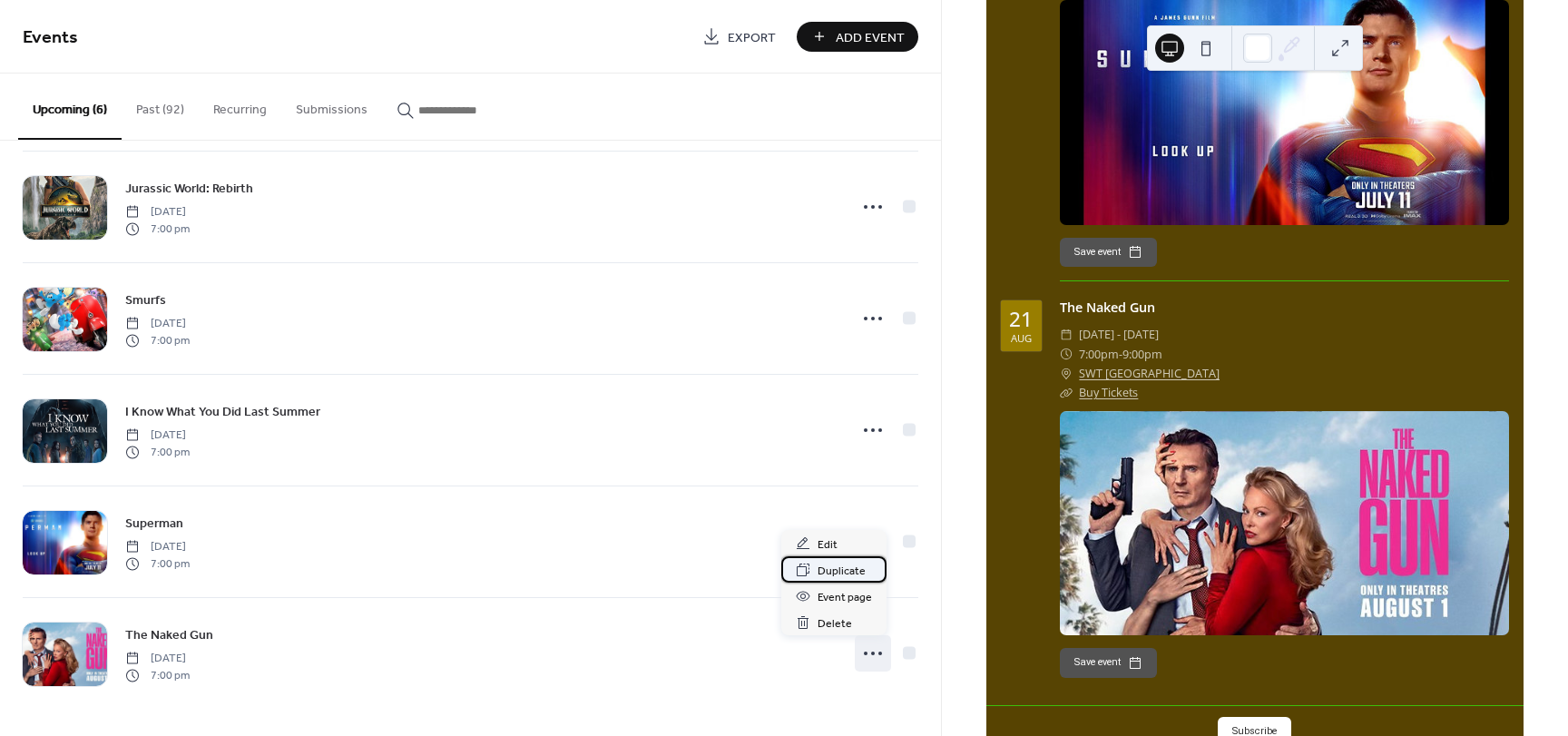 click on "Duplicate" at bounding box center [841, 571] 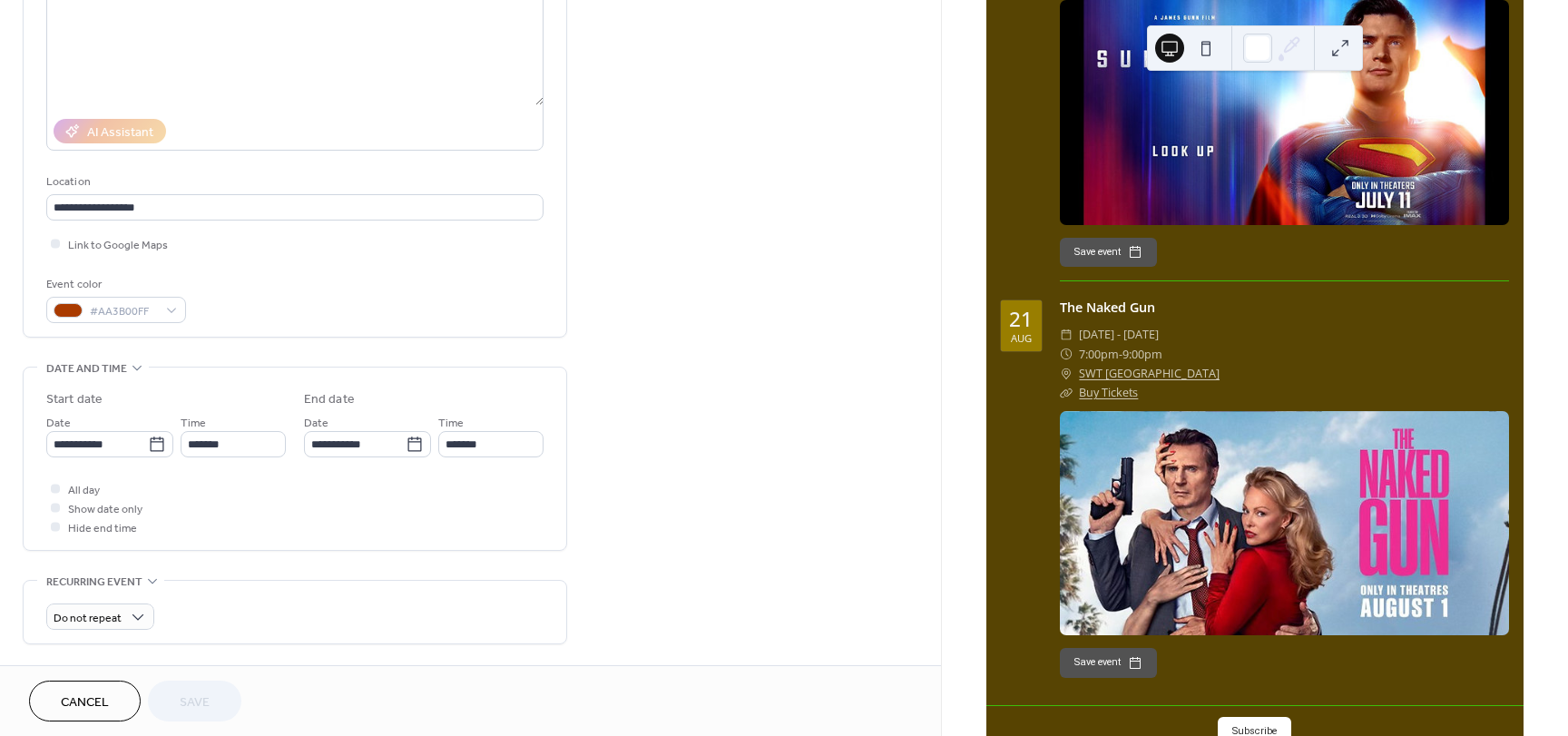 scroll, scrollTop: 363, scrollLeft: 0, axis: vertical 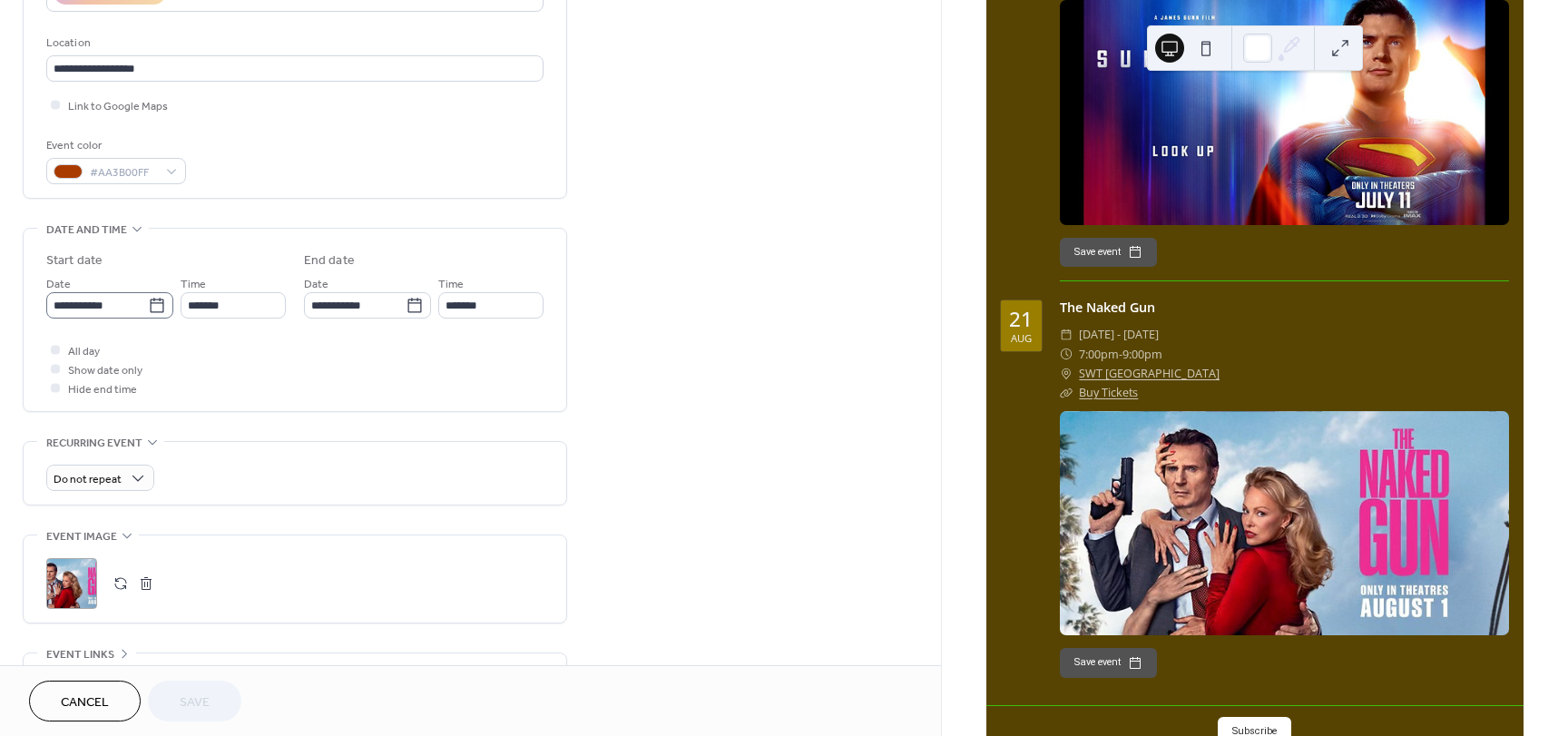 click 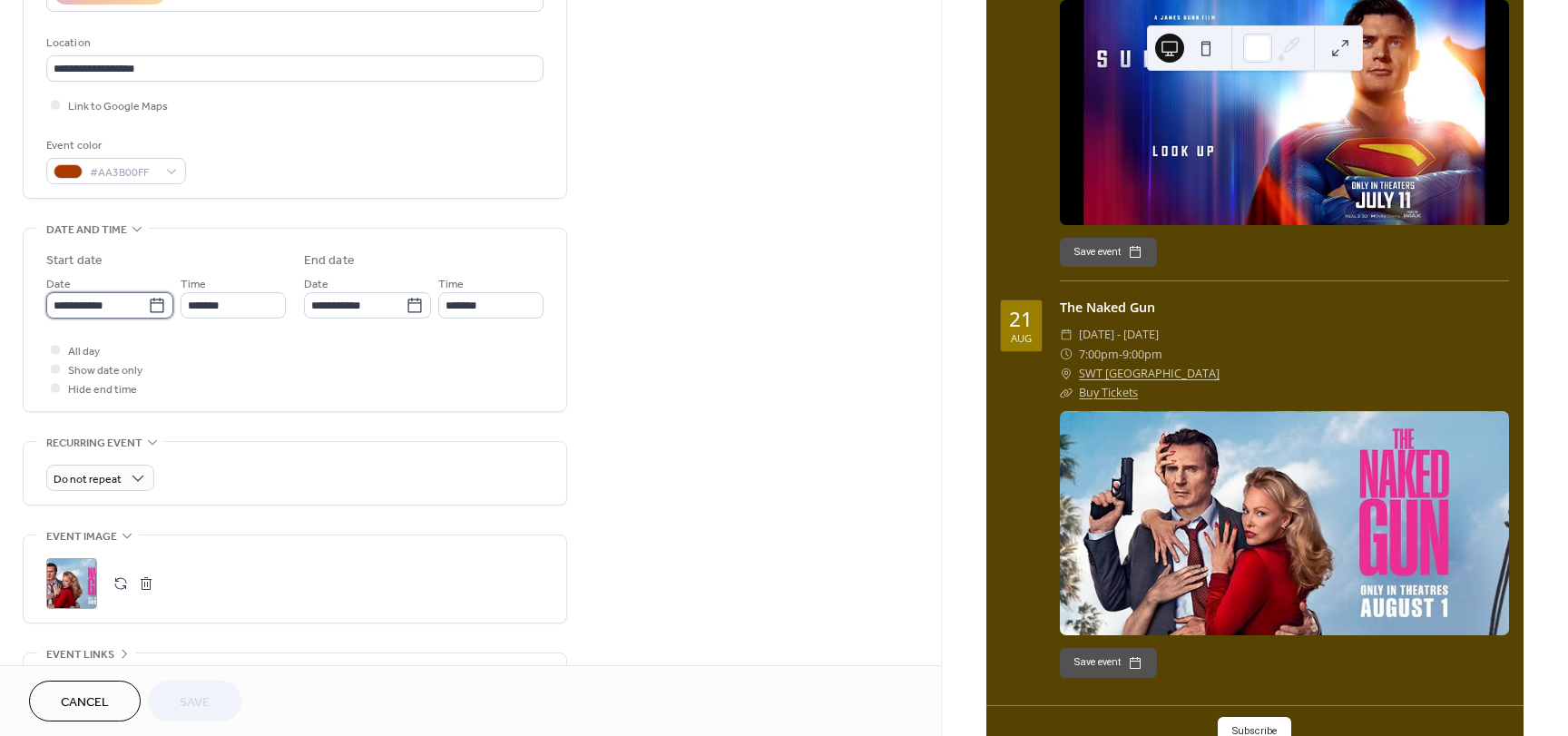 click on "**********" at bounding box center (97, 305) 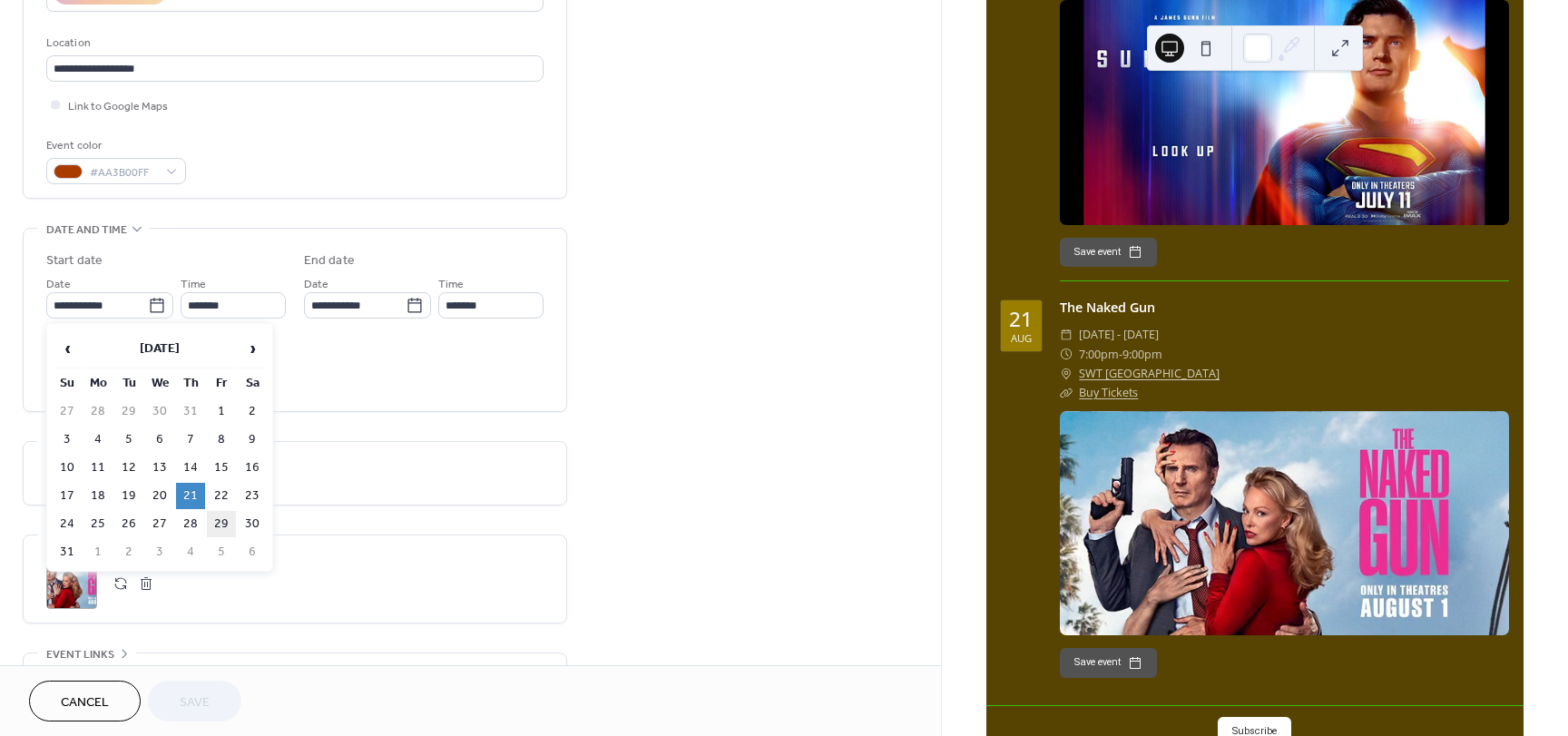 click on "29" at bounding box center [221, 524] 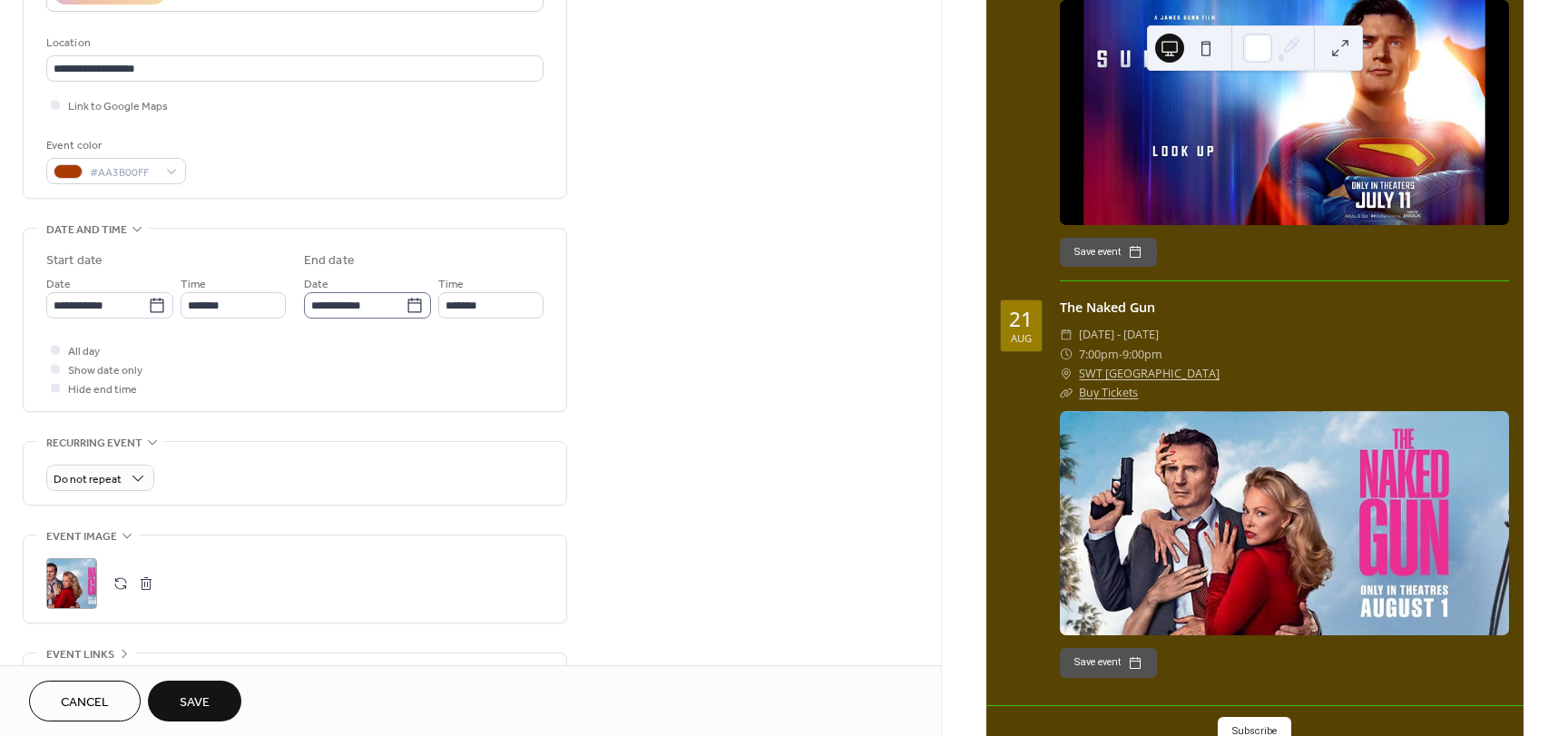 click 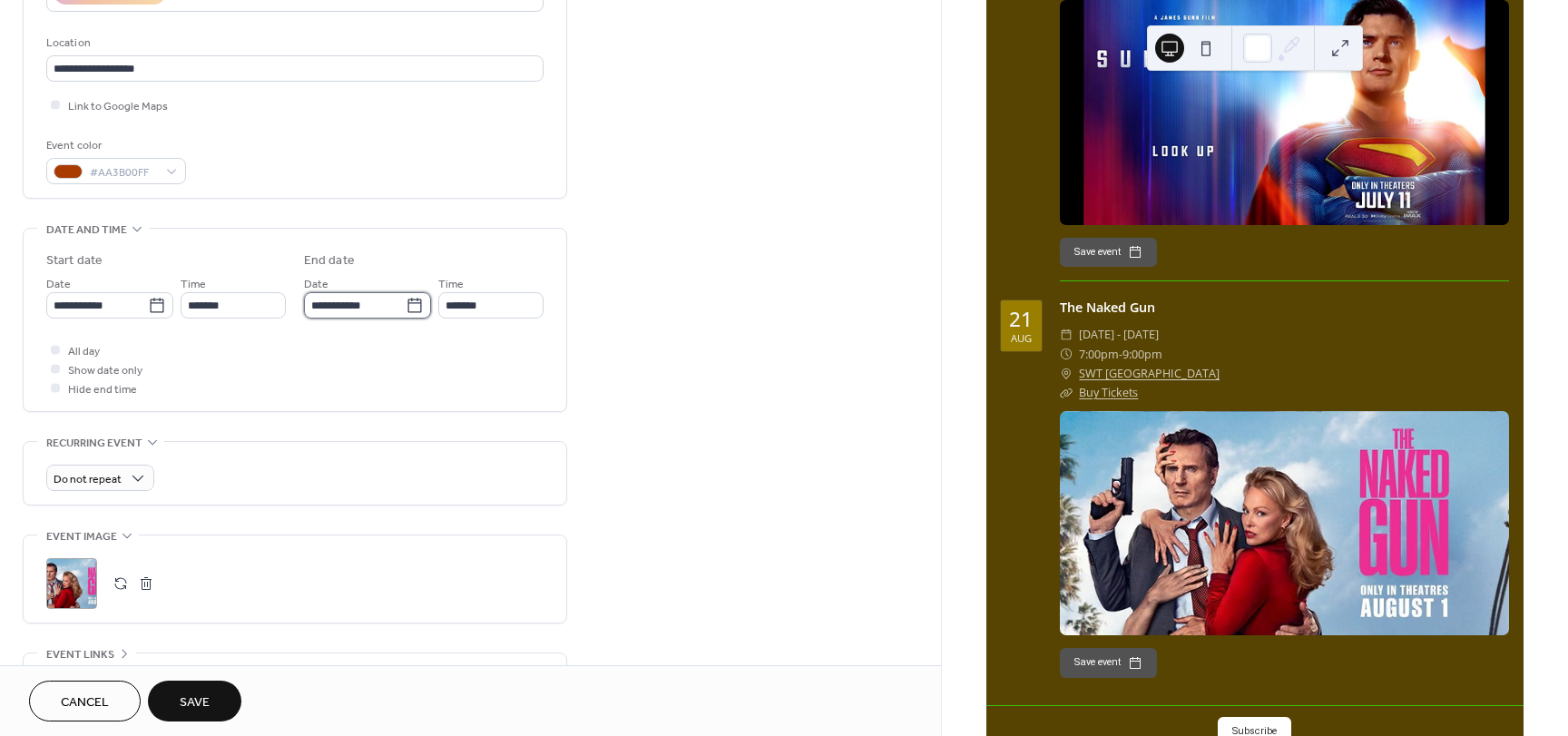 click on "**********" at bounding box center [355, 305] 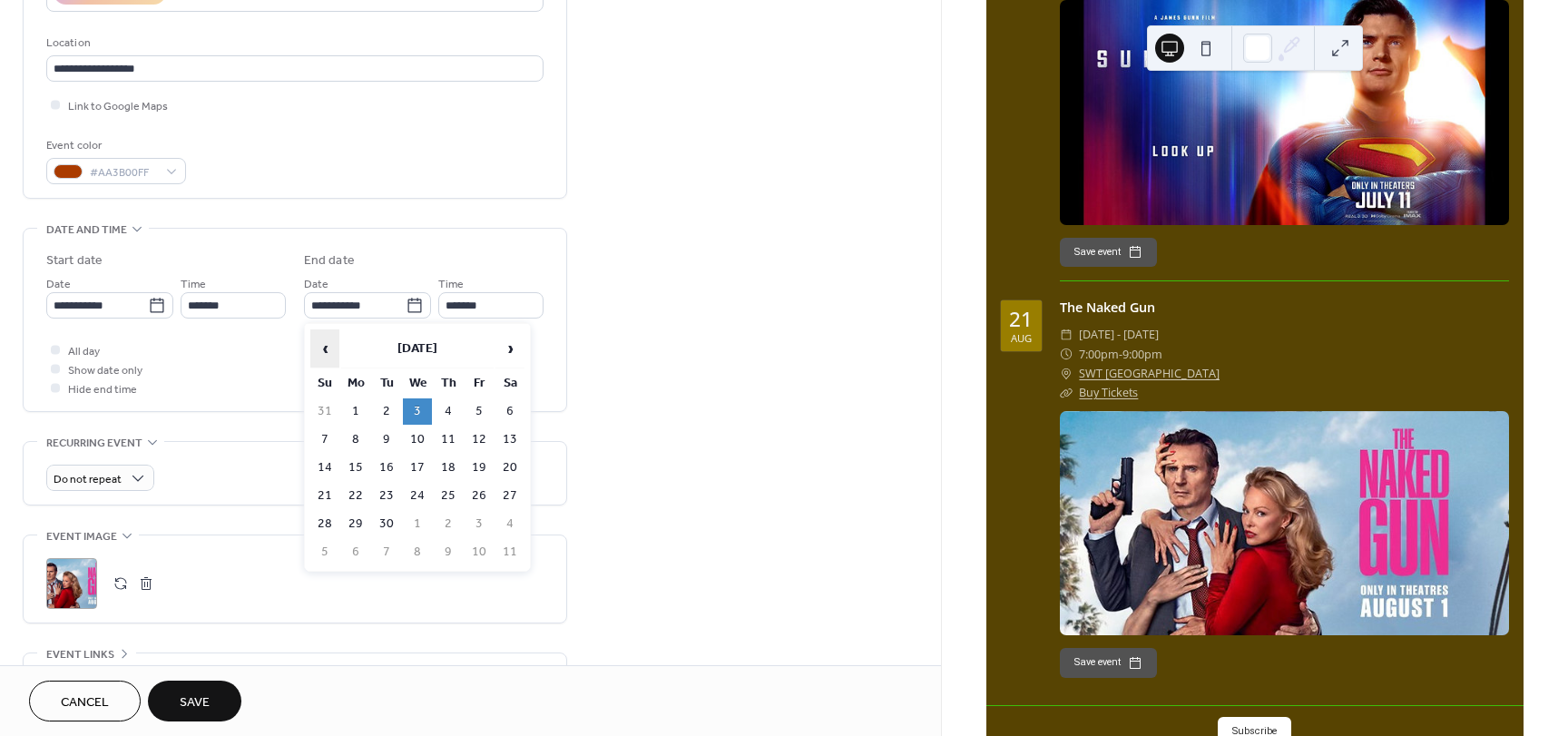 click on "‹" at bounding box center (325, 348) 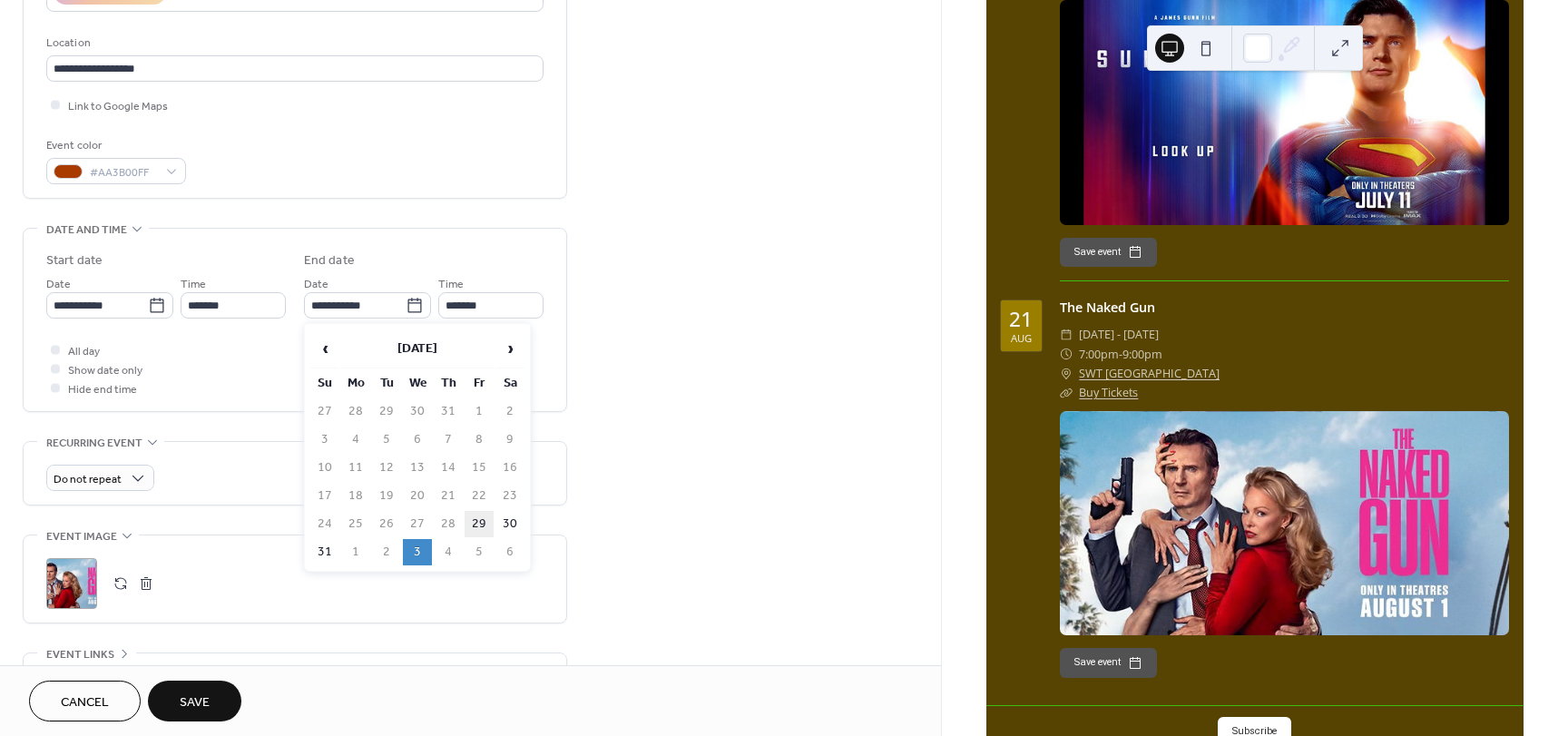 click on "29" at bounding box center (479, 524) 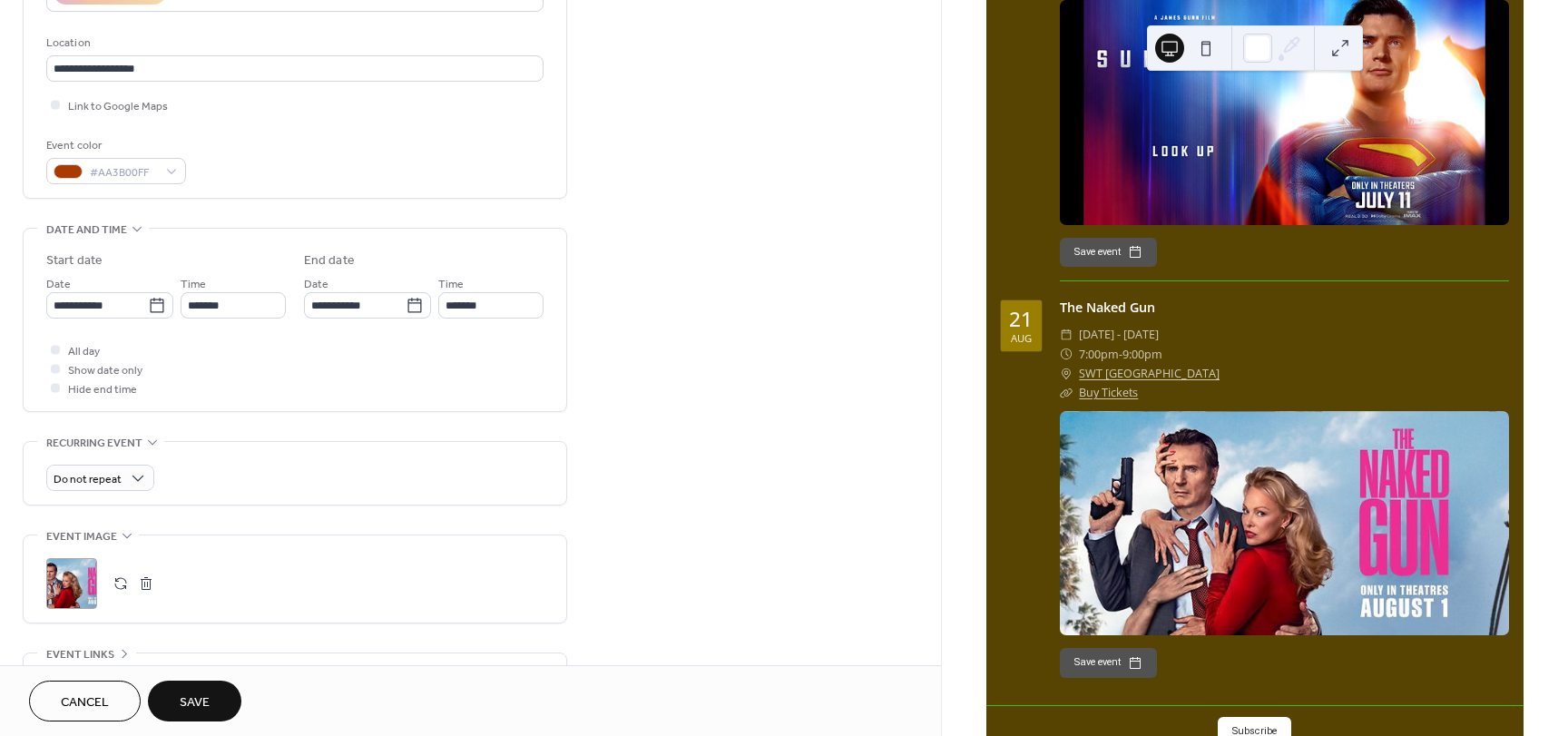 click at bounding box center (121, 584) 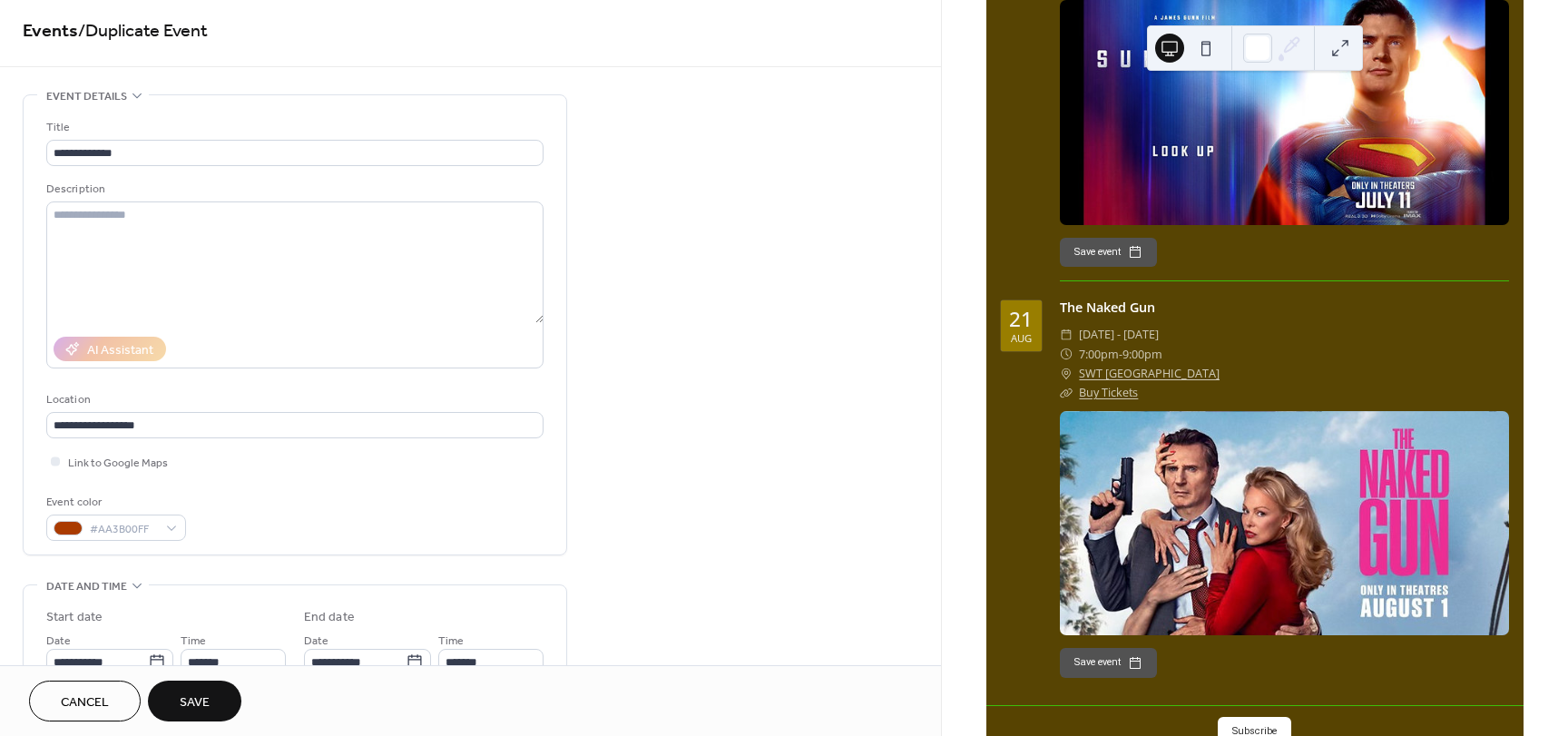 scroll, scrollTop: 0, scrollLeft: 0, axis: both 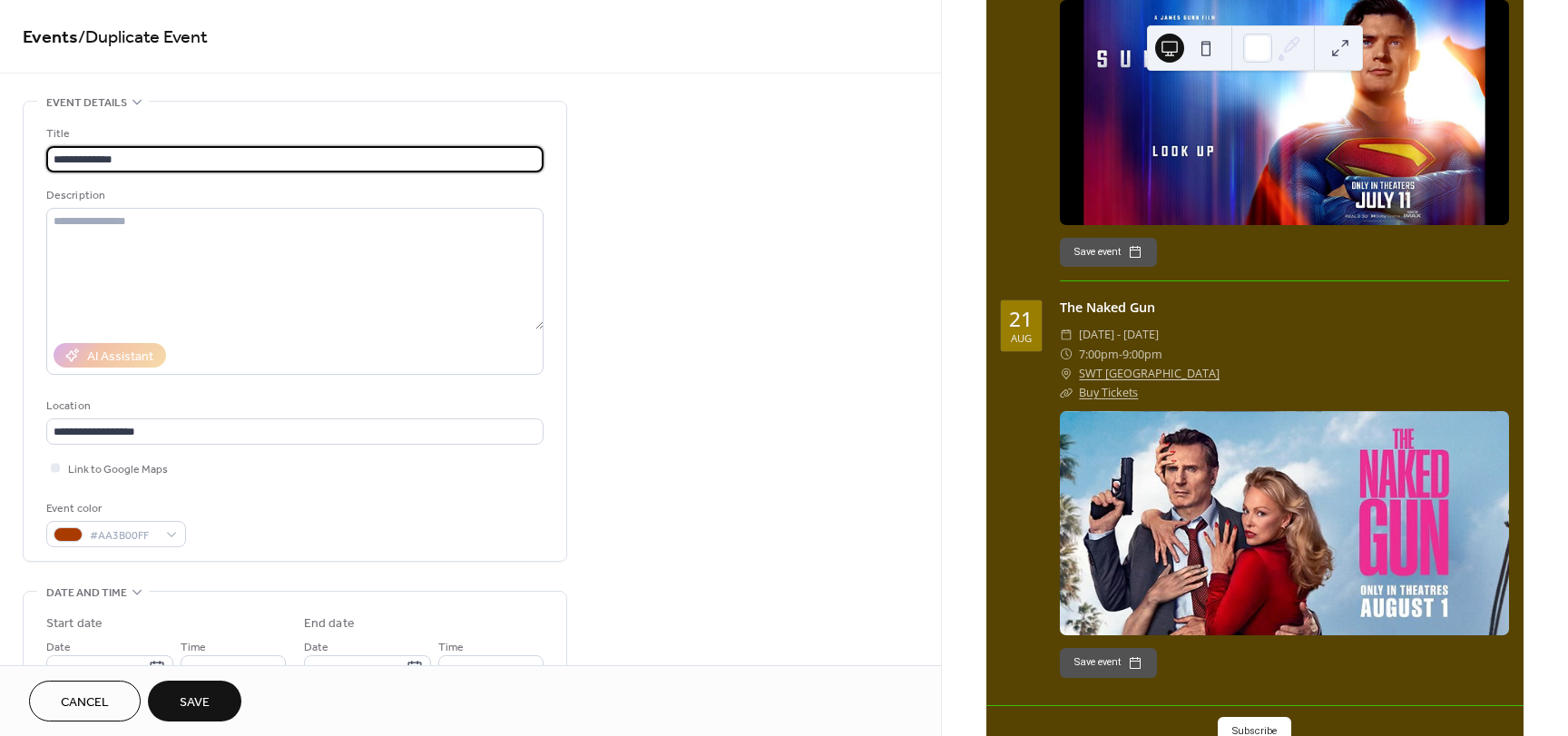 drag, startPoint x: 142, startPoint y: 165, endPoint x: -61, endPoint y: 134, distance: 205.35335 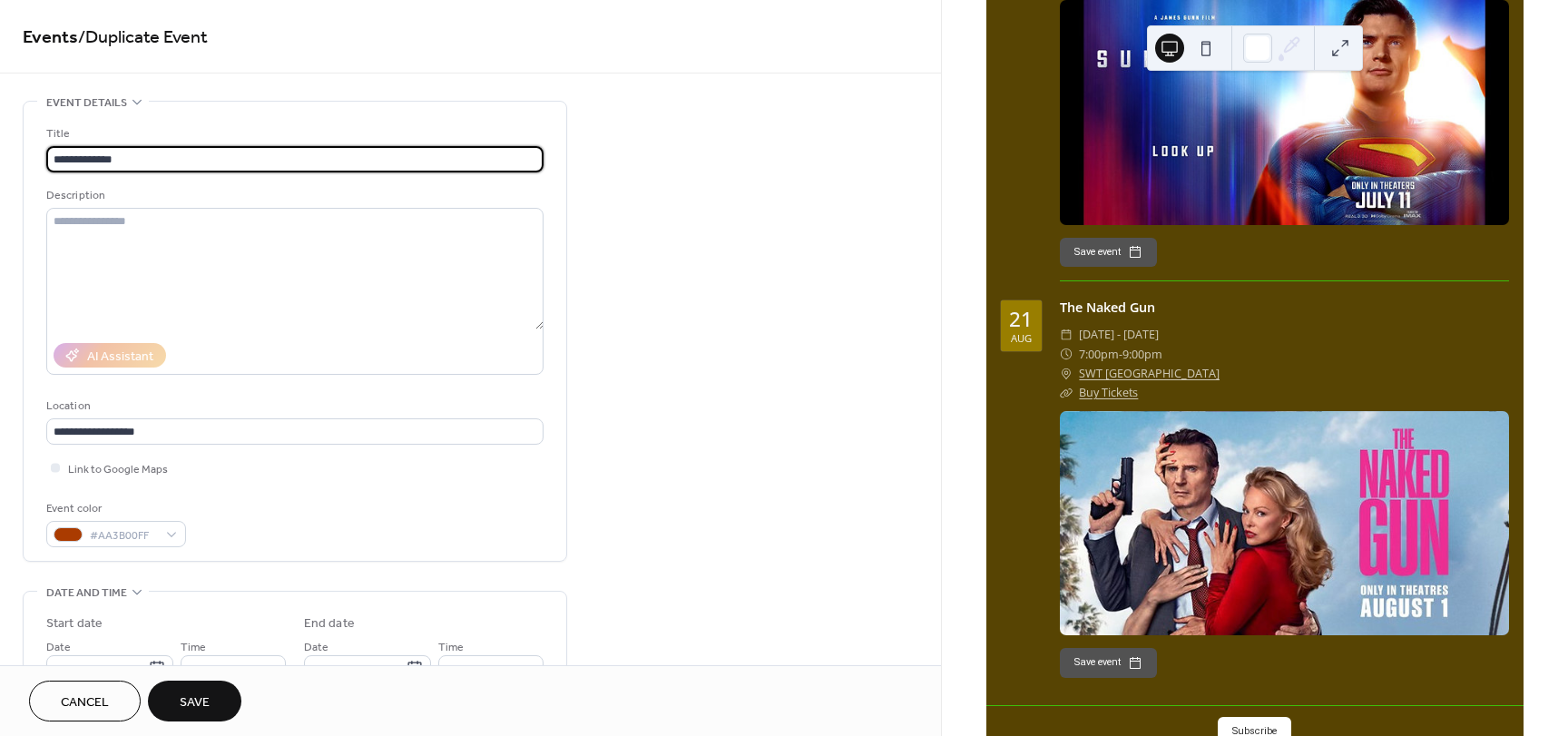 click on "**********" at bounding box center [784, 368] 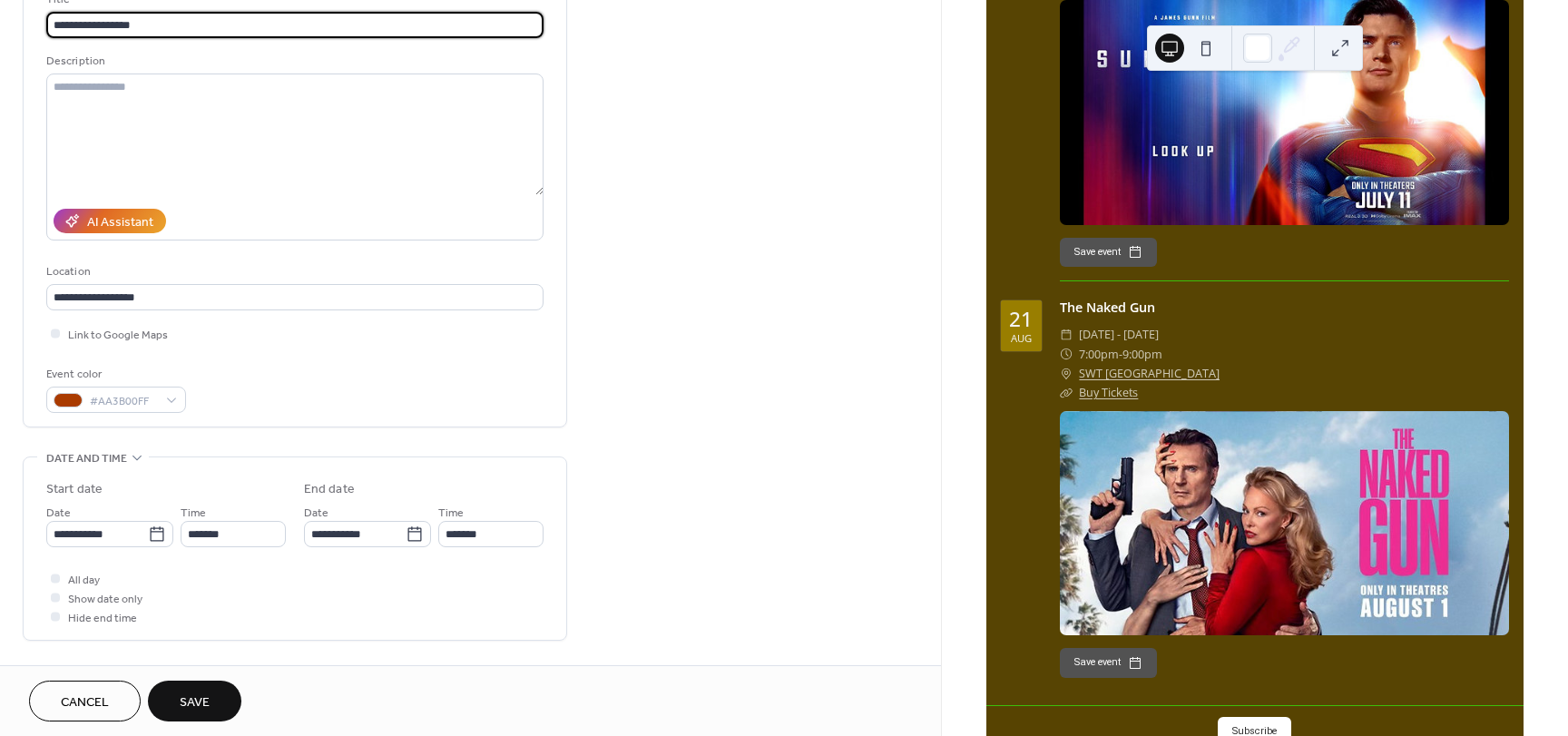 scroll, scrollTop: 0, scrollLeft: 0, axis: both 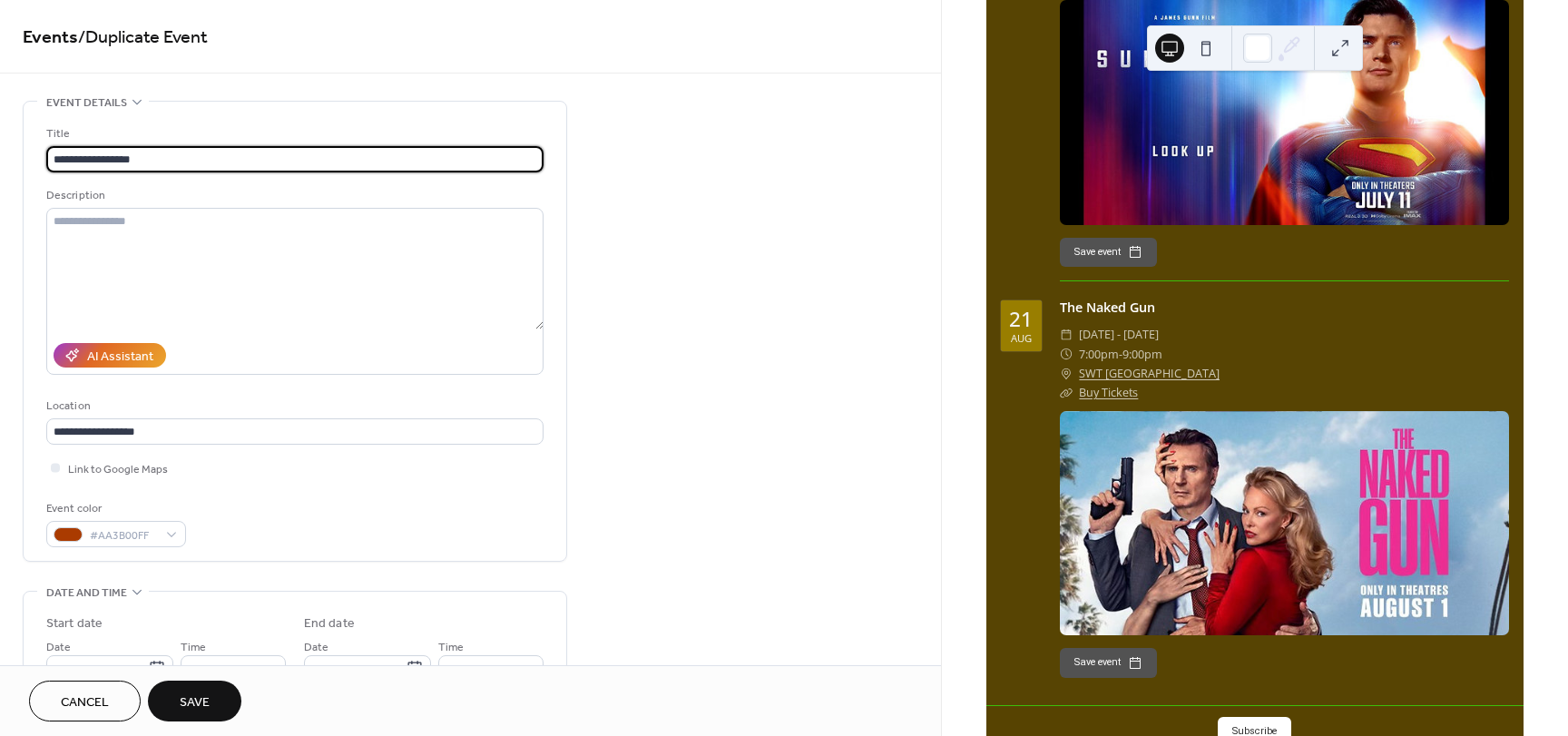 type on "**********" 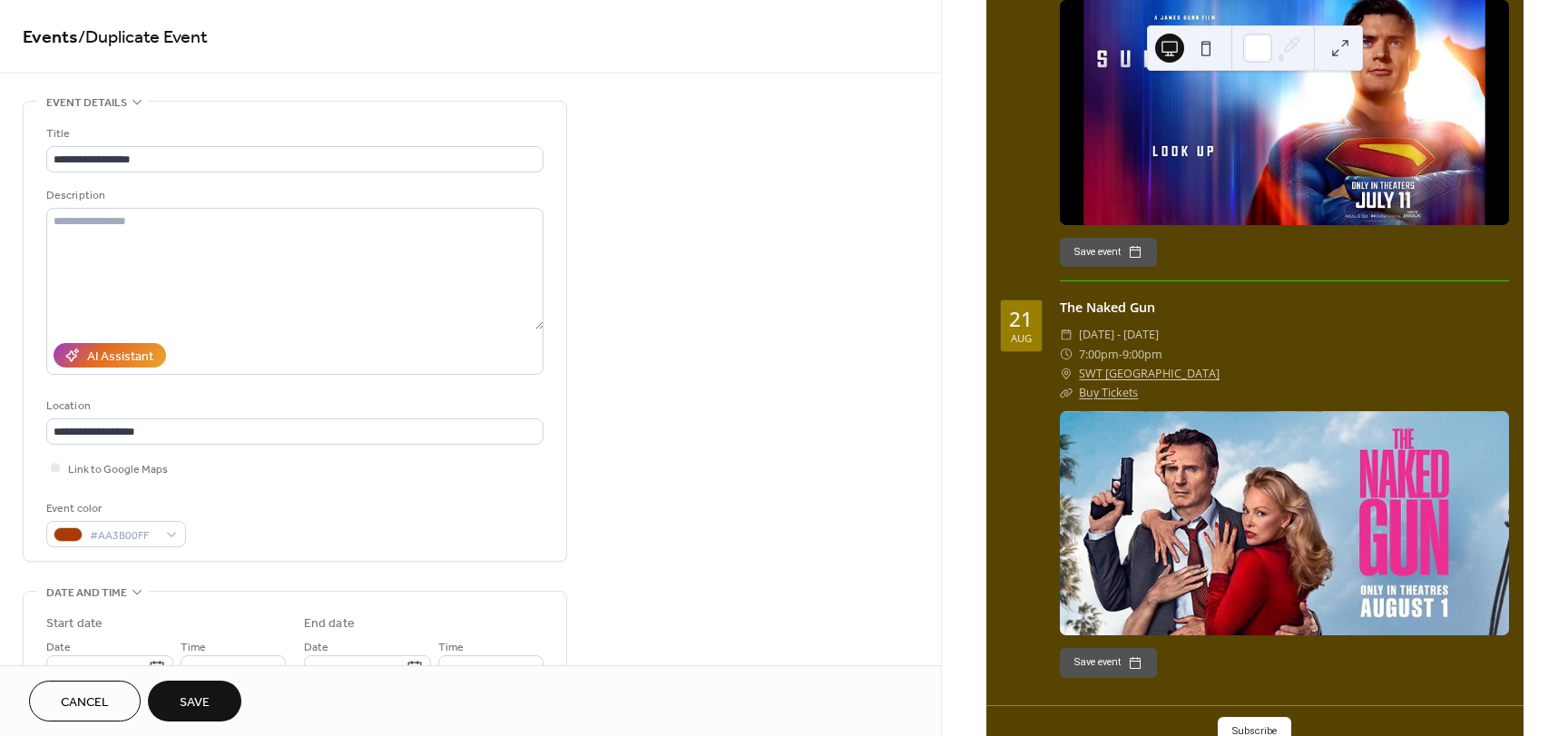 click on "Save" at bounding box center (194, 701) 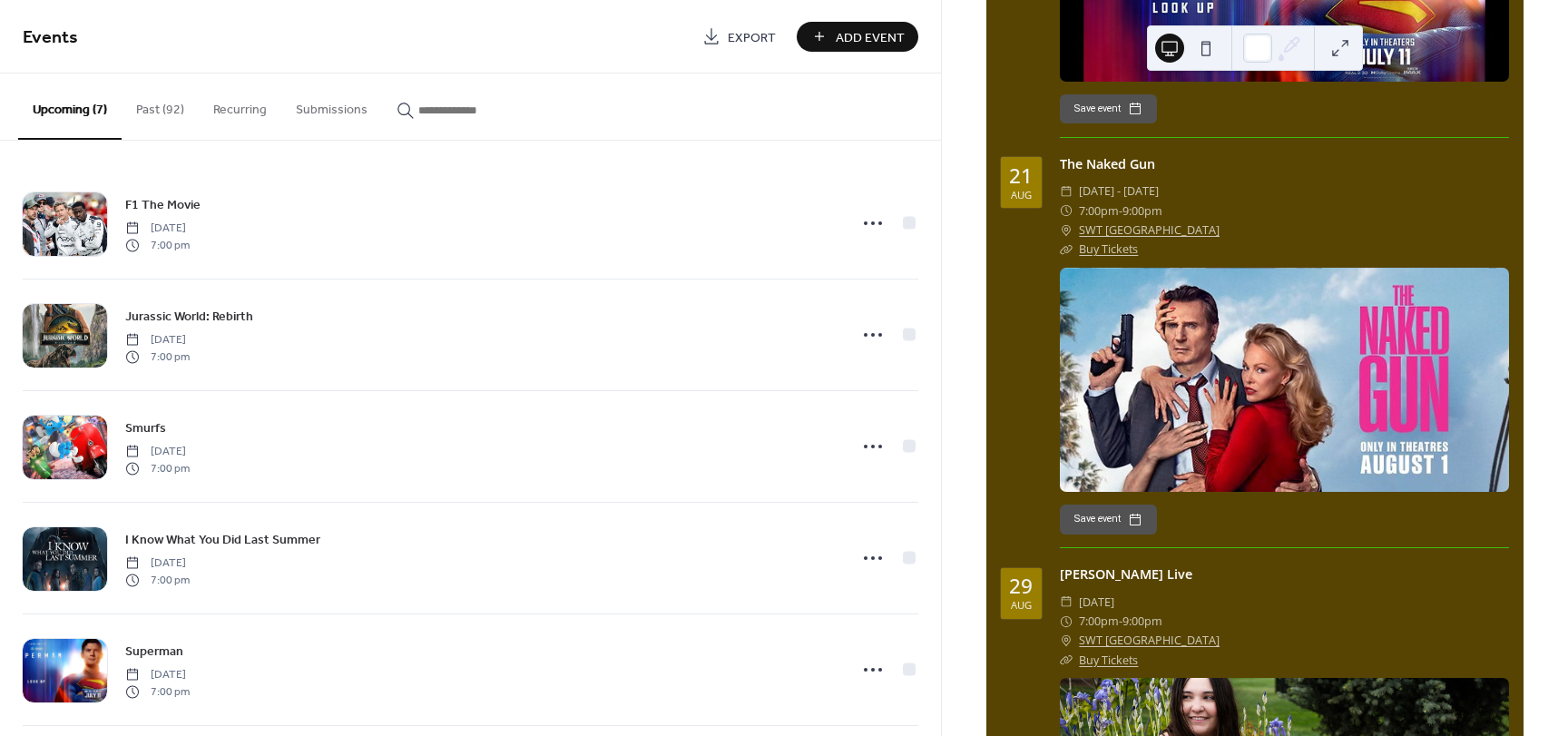 scroll, scrollTop: 2380, scrollLeft: 0, axis: vertical 